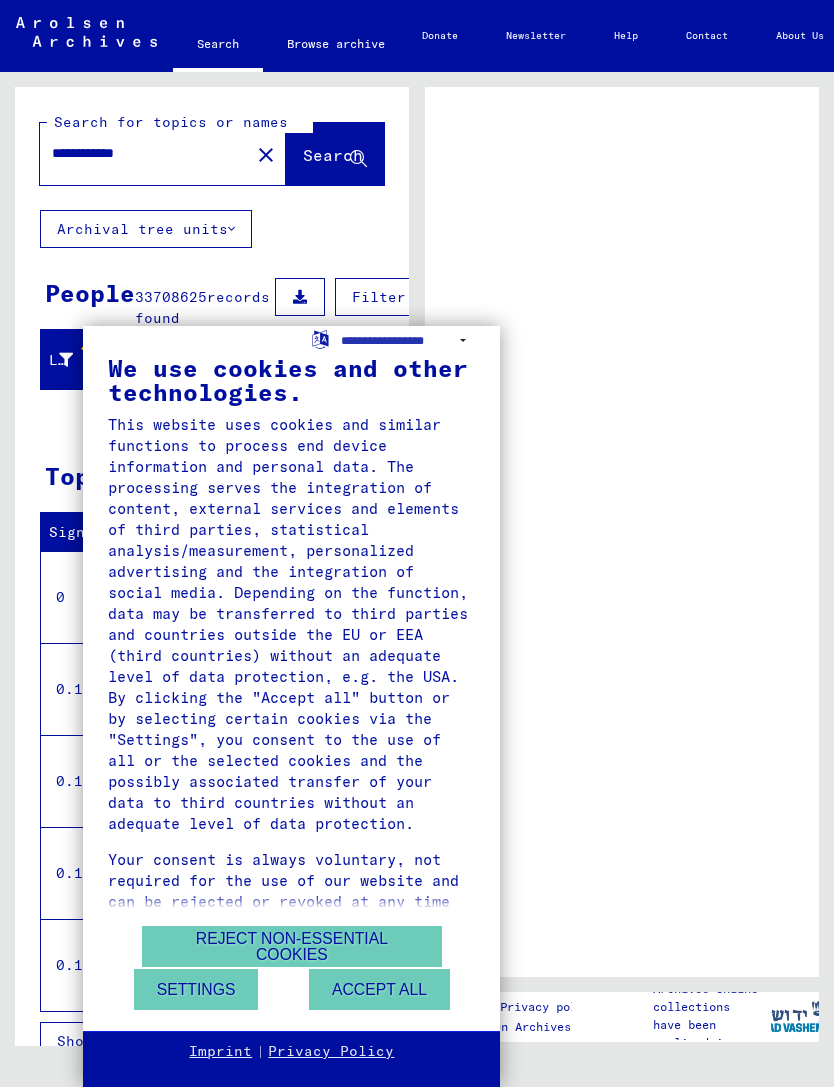 scroll, scrollTop: 0, scrollLeft: 0, axis: both 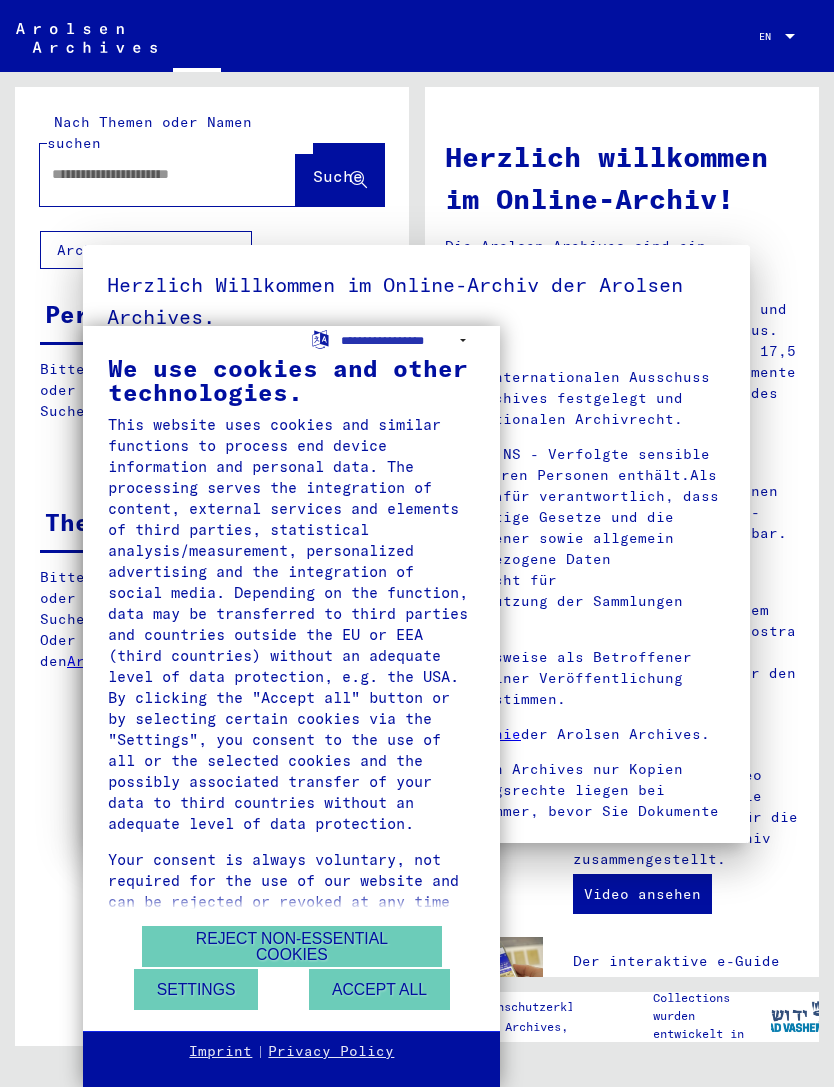 type on "**********" 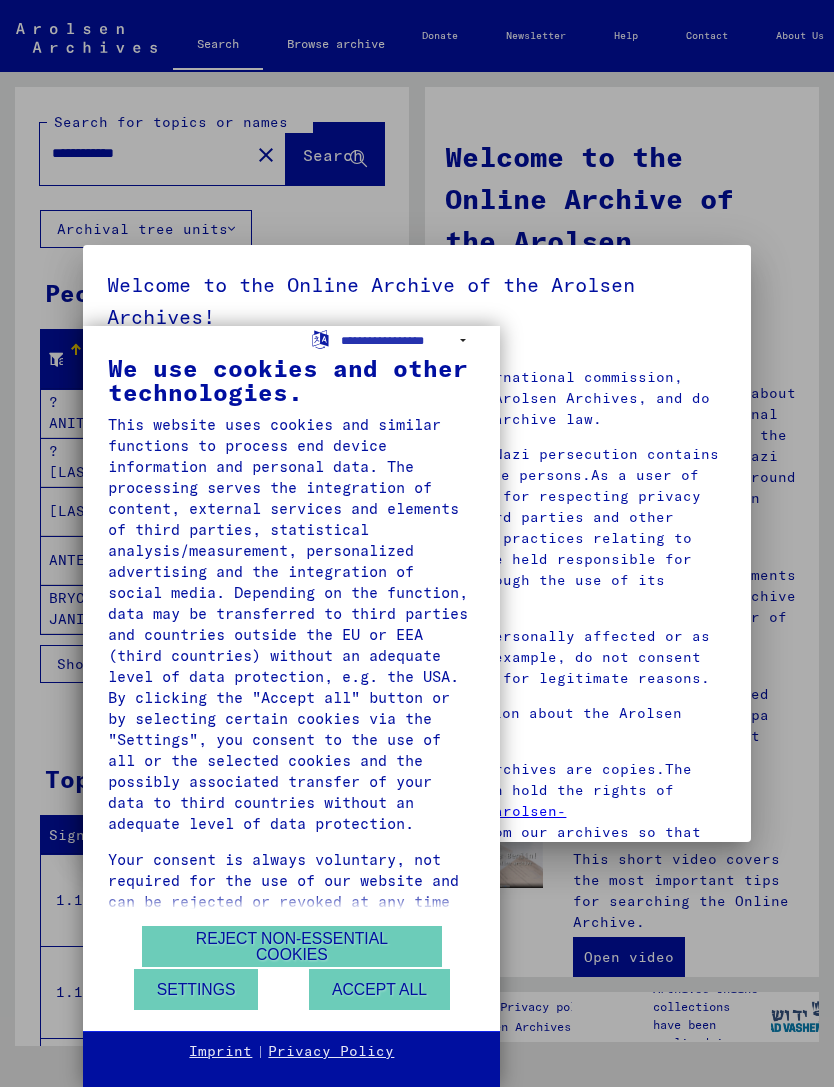 click on "Accept all" at bounding box center (379, 989) 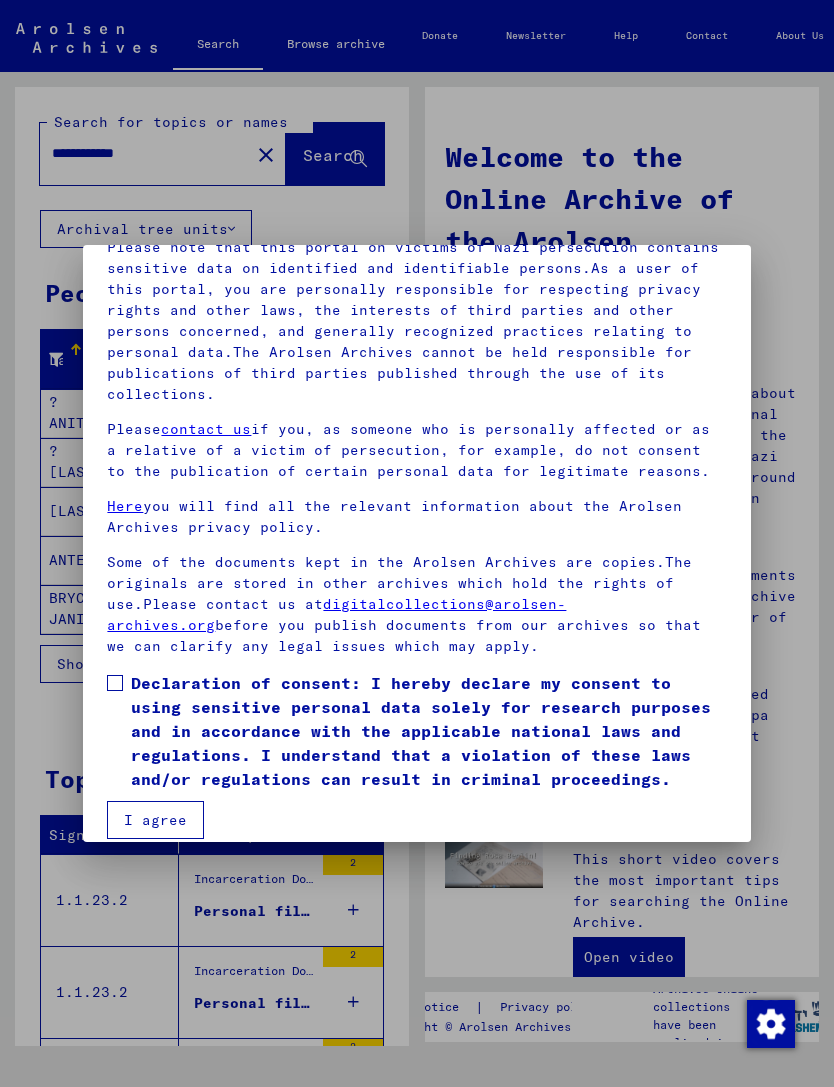 scroll, scrollTop: 206, scrollLeft: 0, axis: vertical 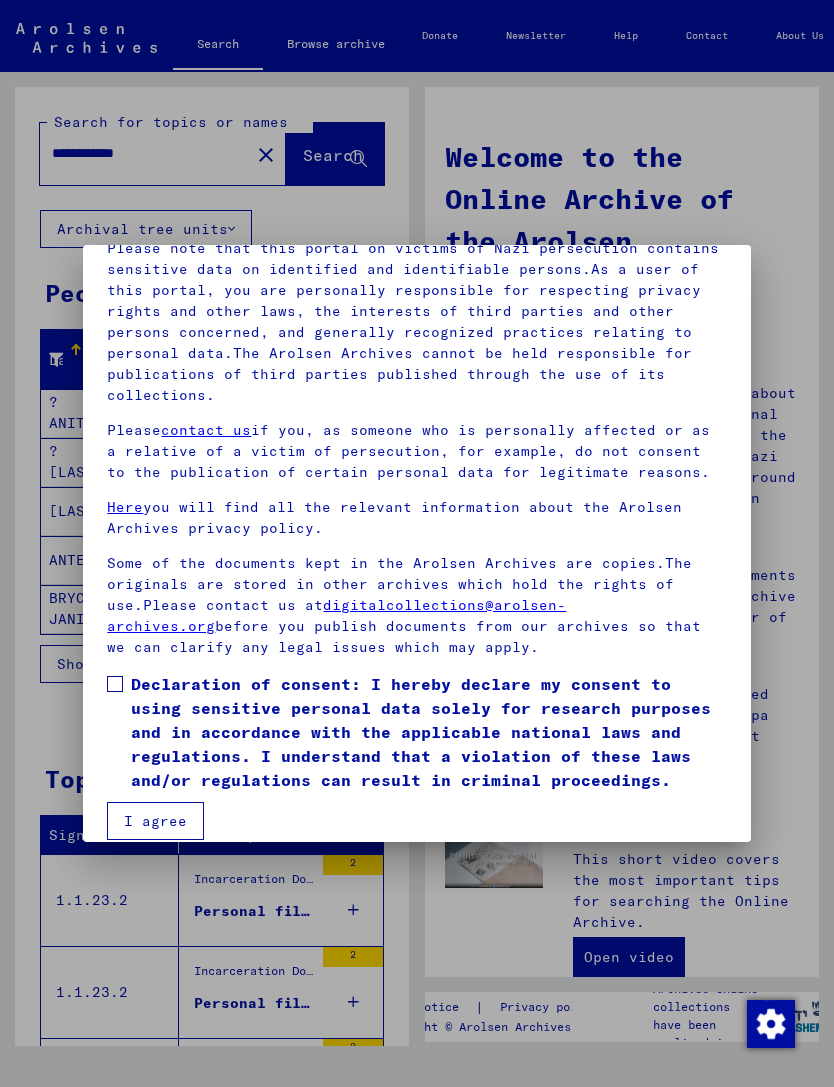 click on "I agree" at bounding box center [155, 821] 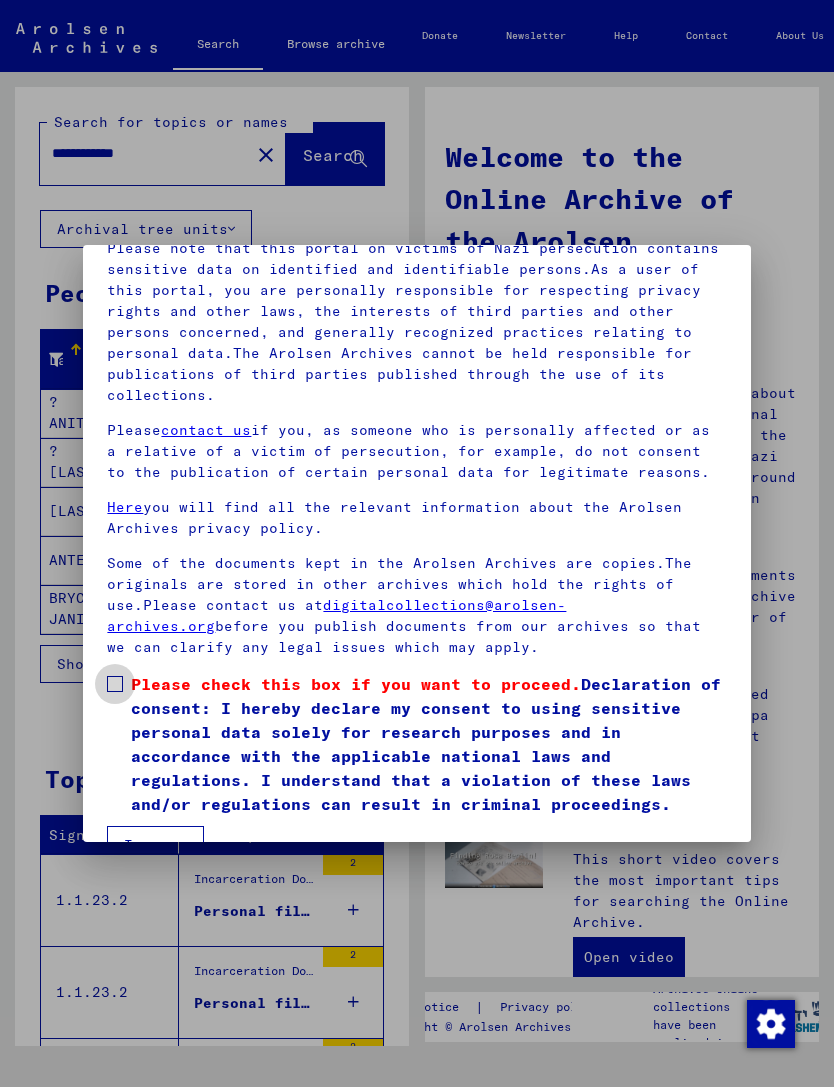 click at bounding box center [115, 684] 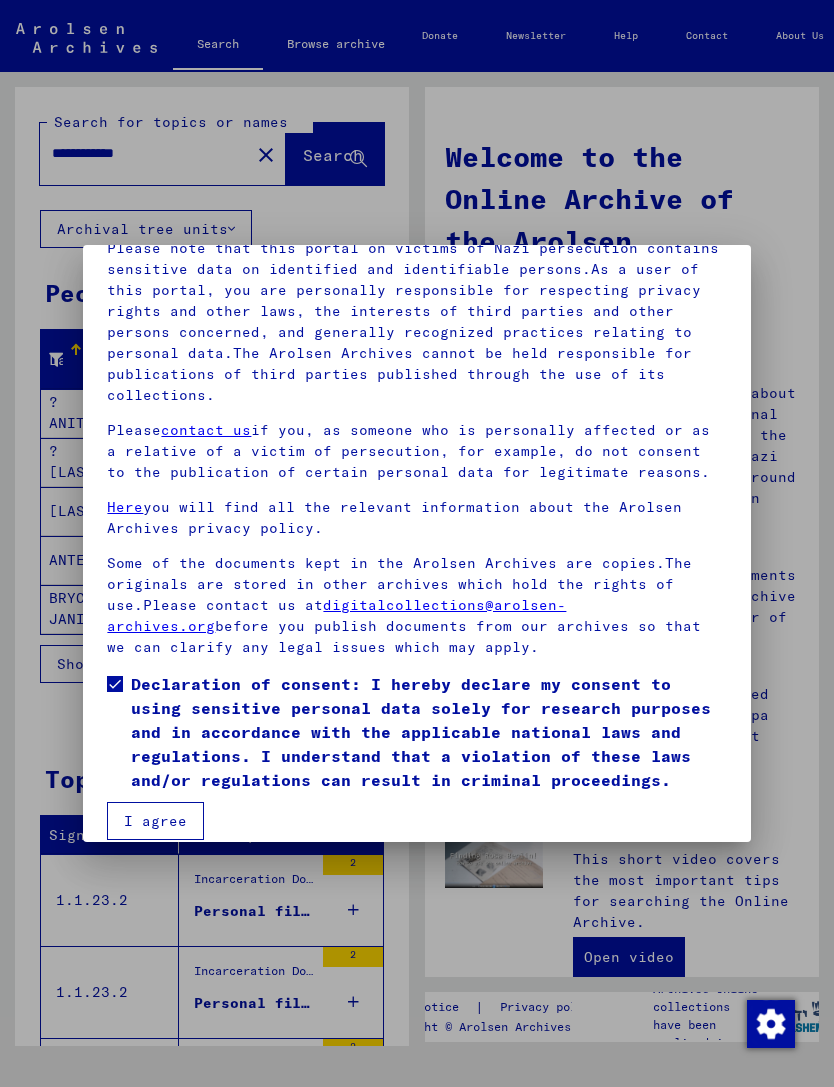 click on "I agree" at bounding box center (155, 821) 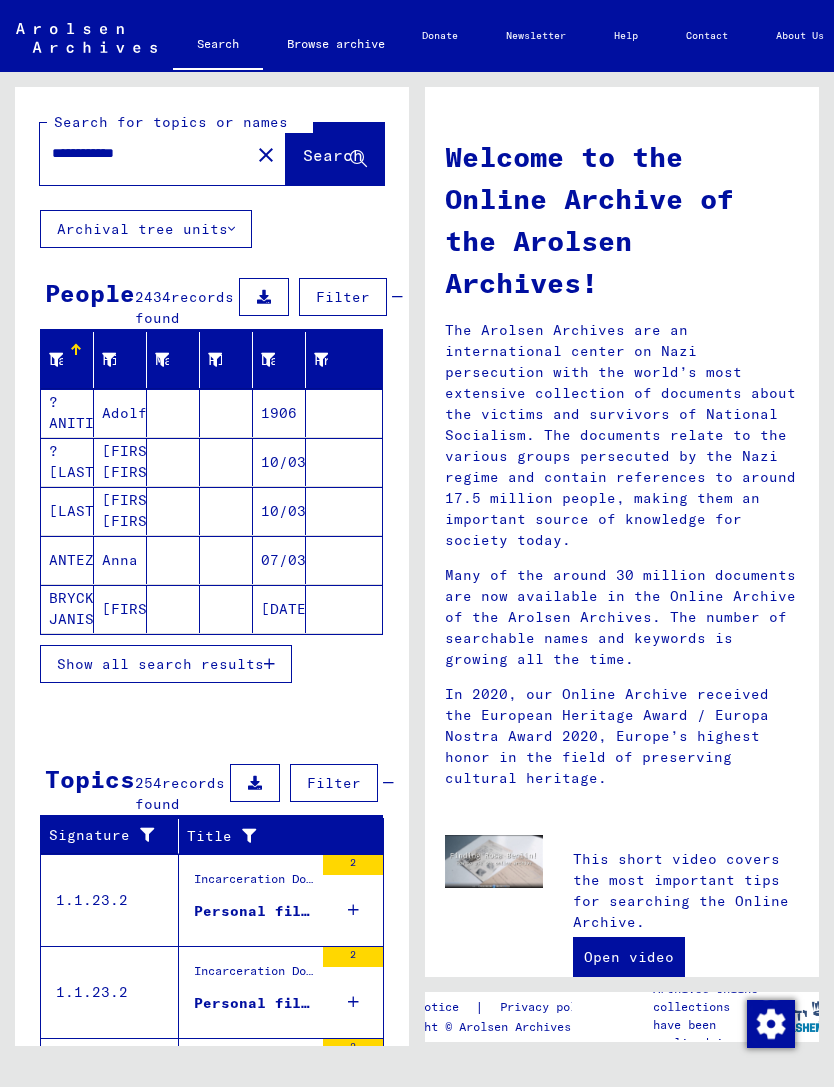 click on "close" 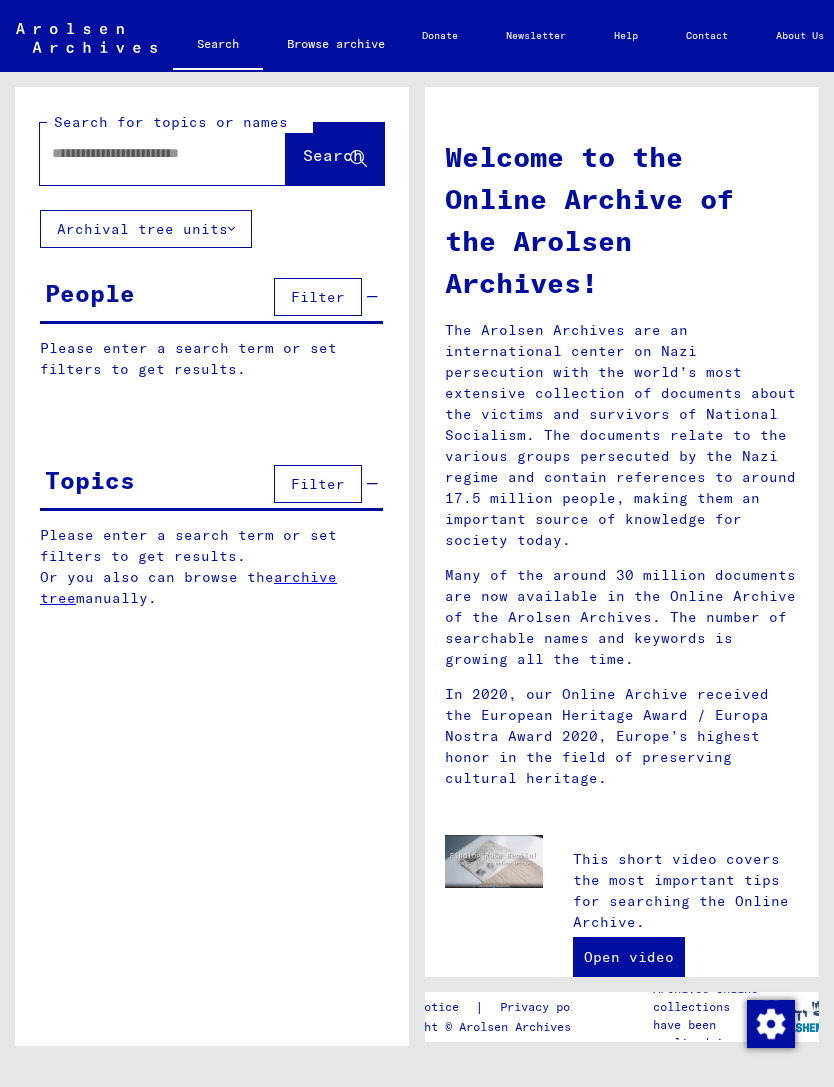 click at bounding box center (139, 153) 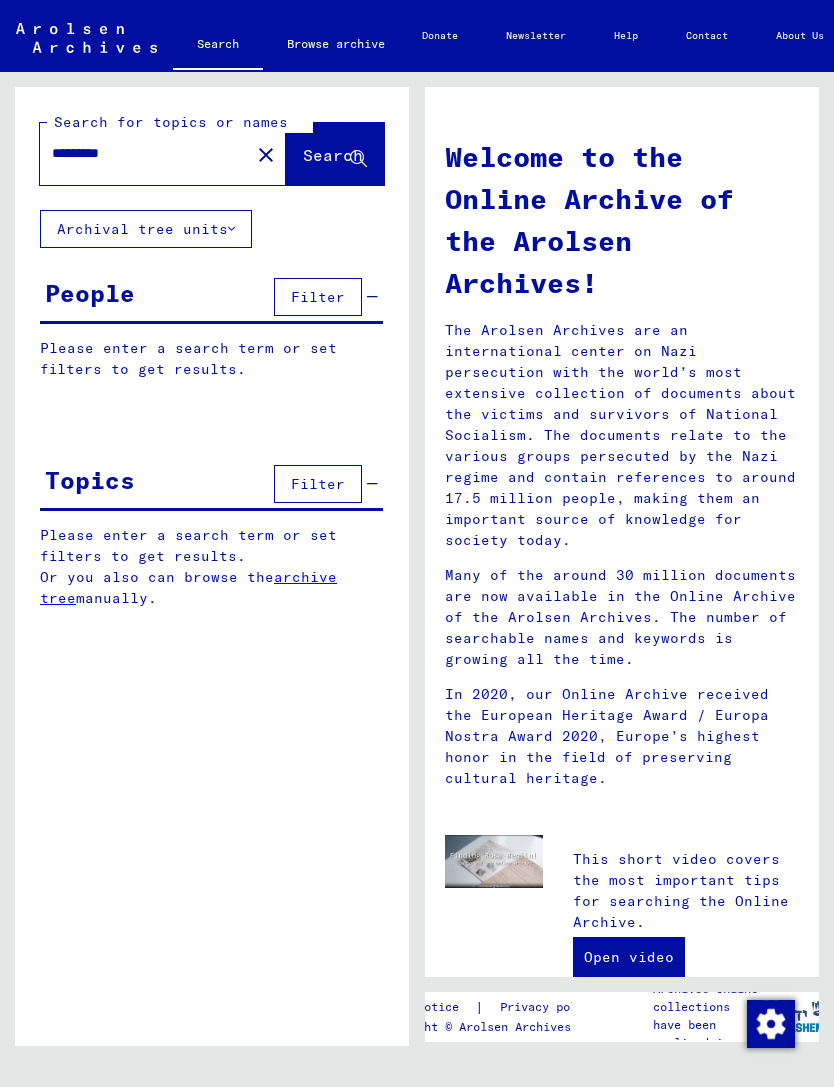type on "*********" 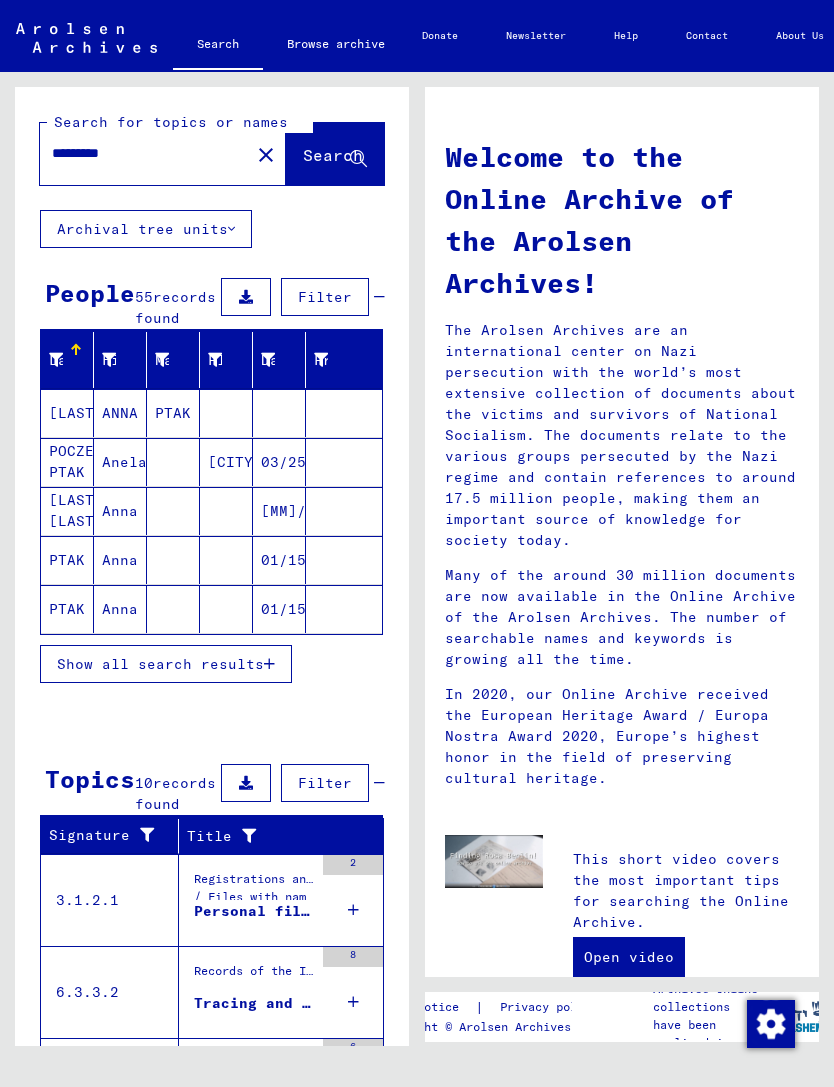 click on "Show all search results" at bounding box center (166, 664) 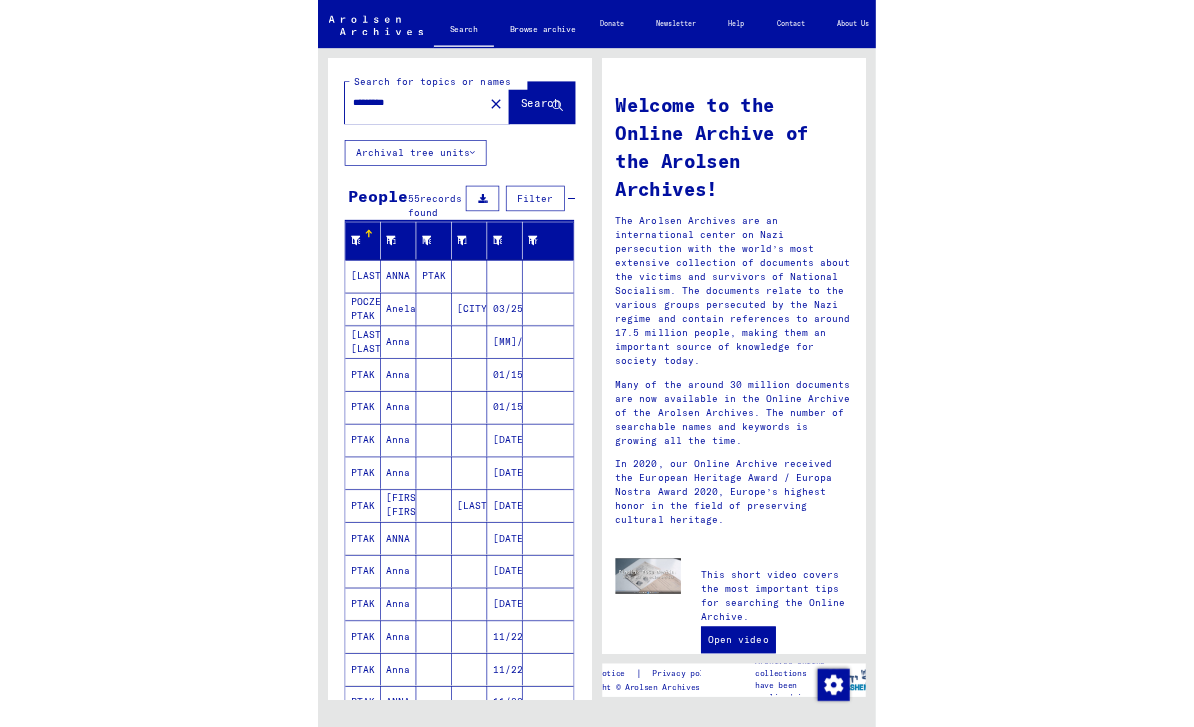scroll, scrollTop: 0, scrollLeft: 0, axis: both 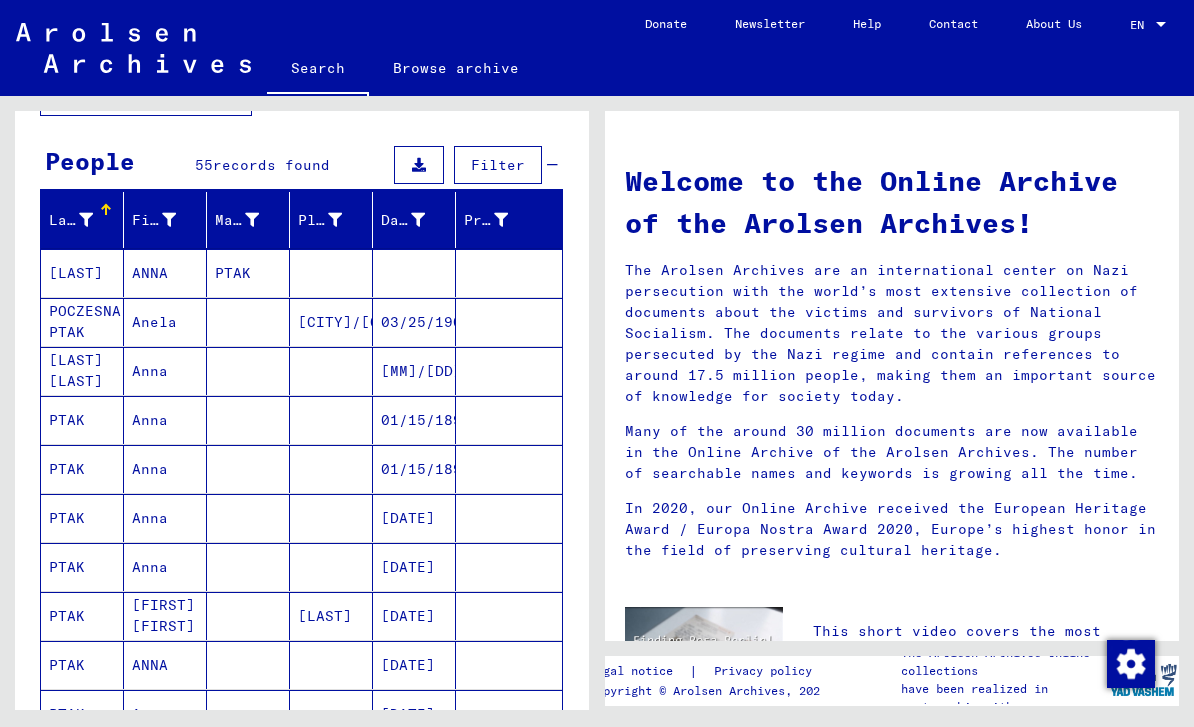 click on "Date of Birth" at bounding box center [403, 220] 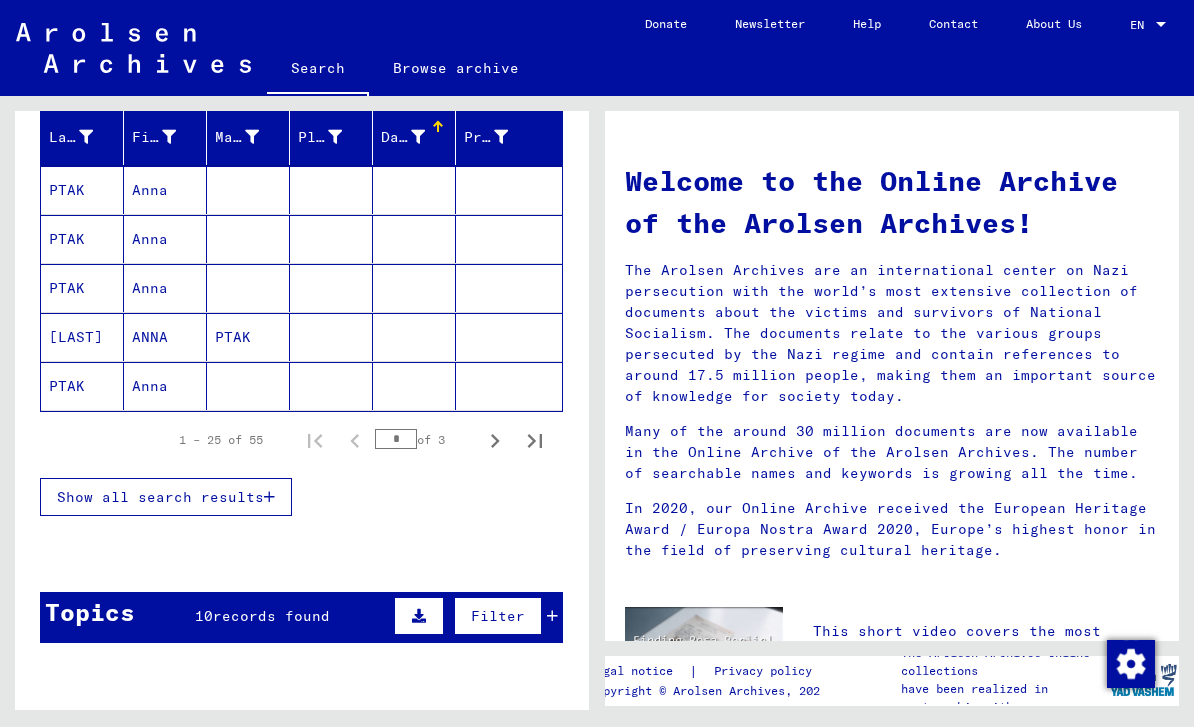 scroll, scrollTop: 241, scrollLeft: 0, axis: vertical 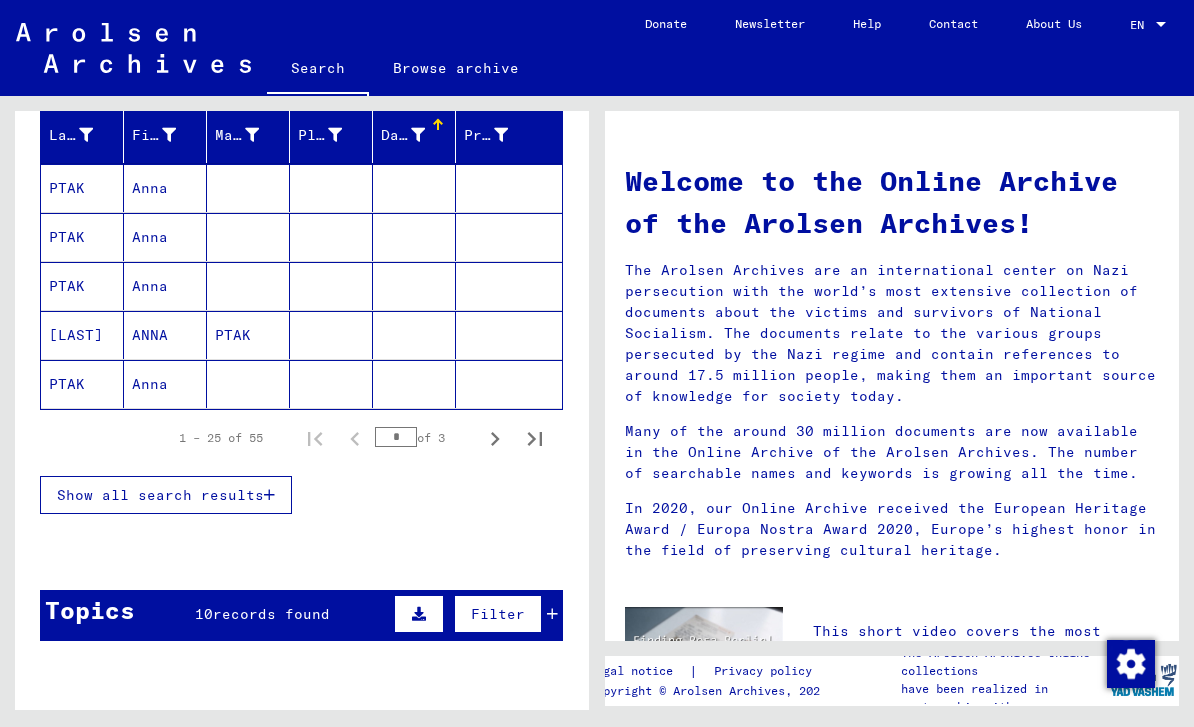 click on "Show all search results" at bounding box center [166, 495] 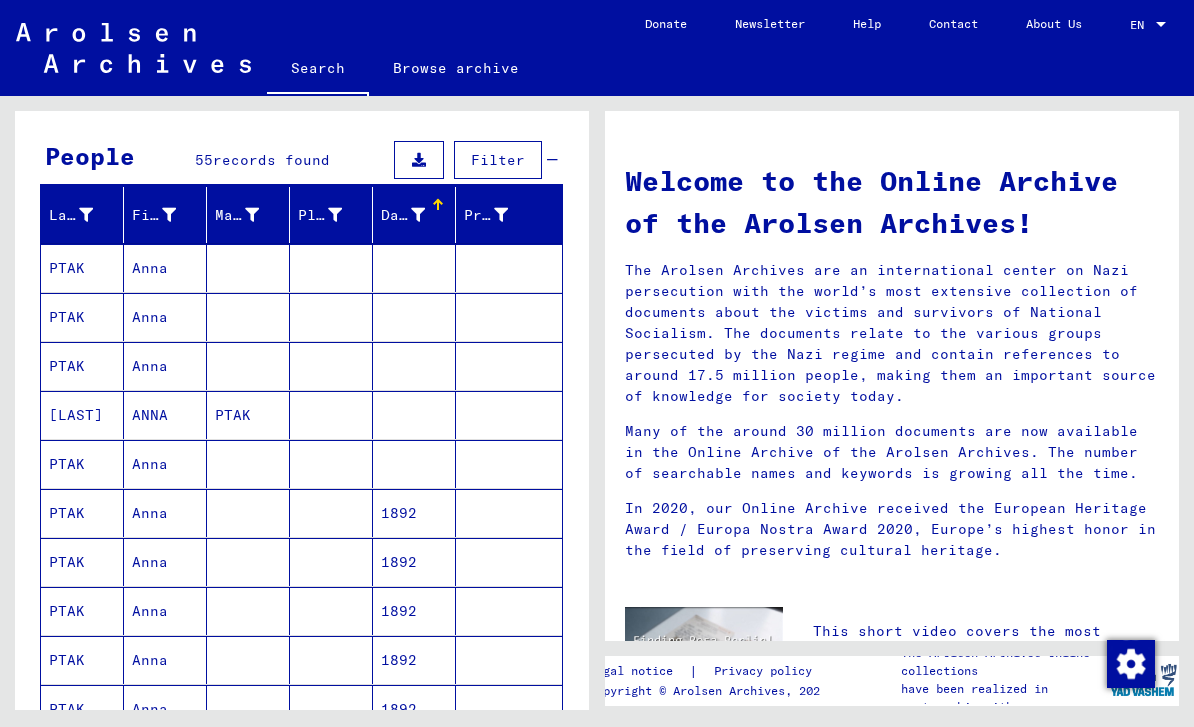scroll, scrollTop: 145, scrollLeft: 0, axis: vertical 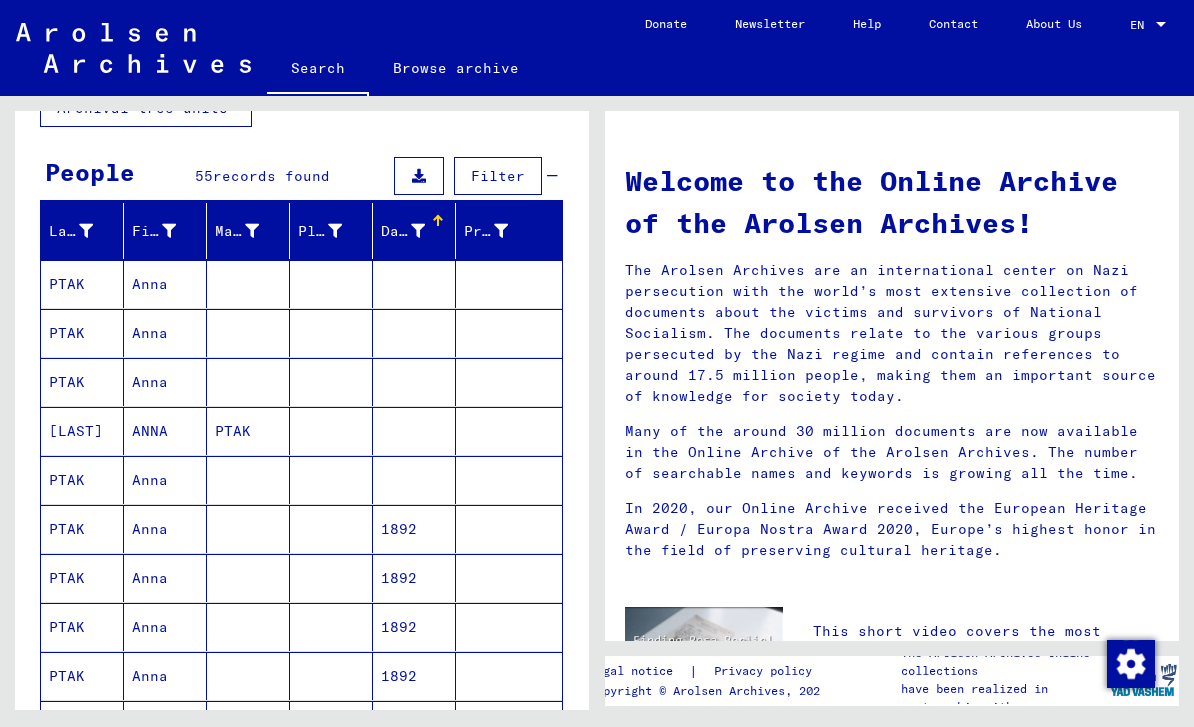 click on "Anna" at bounding box center [165, 333] 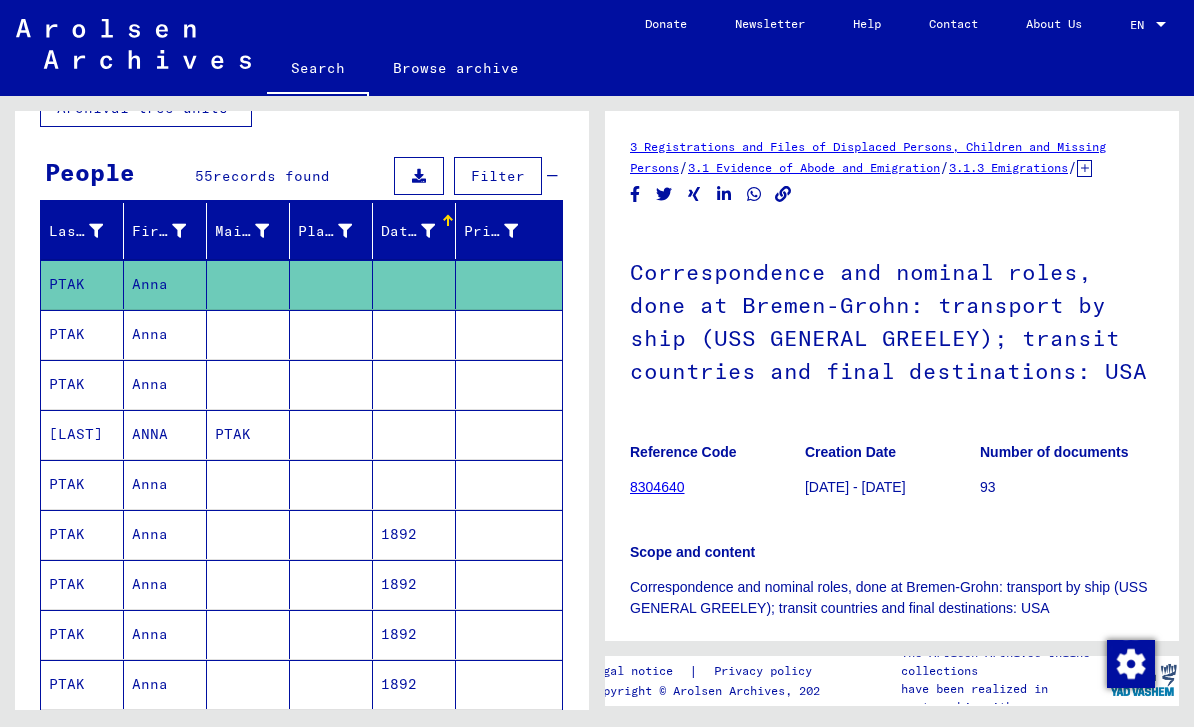 scroll, scrollTop: 0, scrollLeft: 0, axis: both 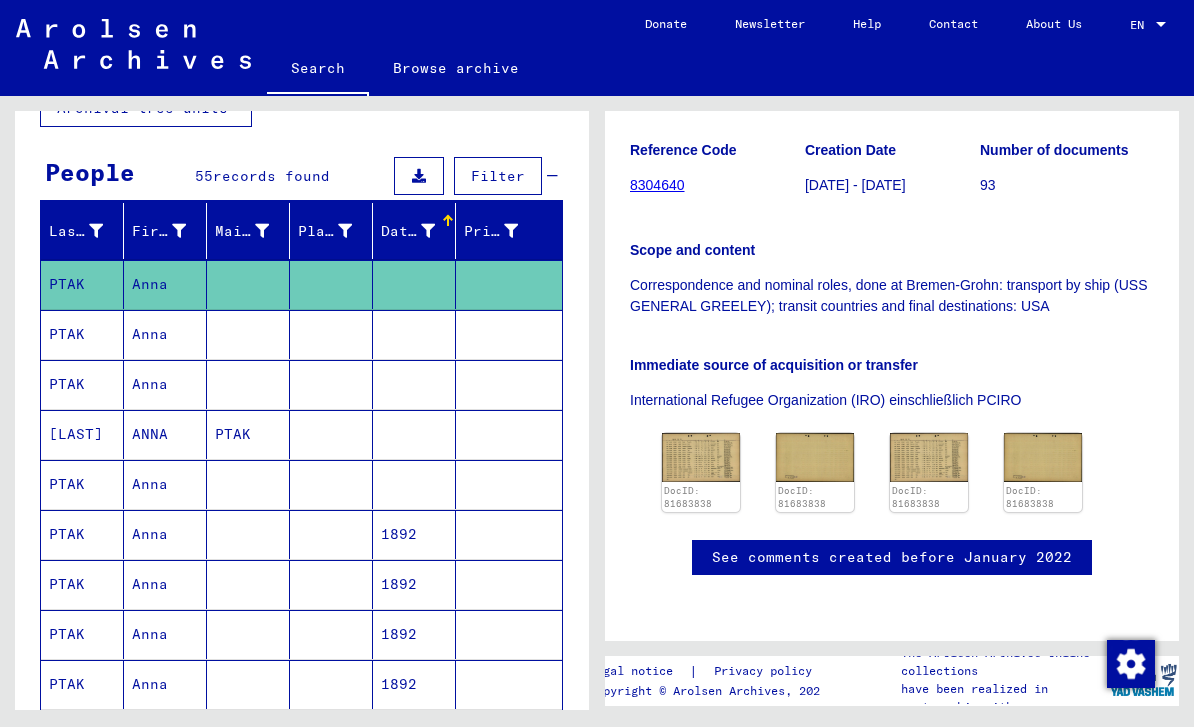 click 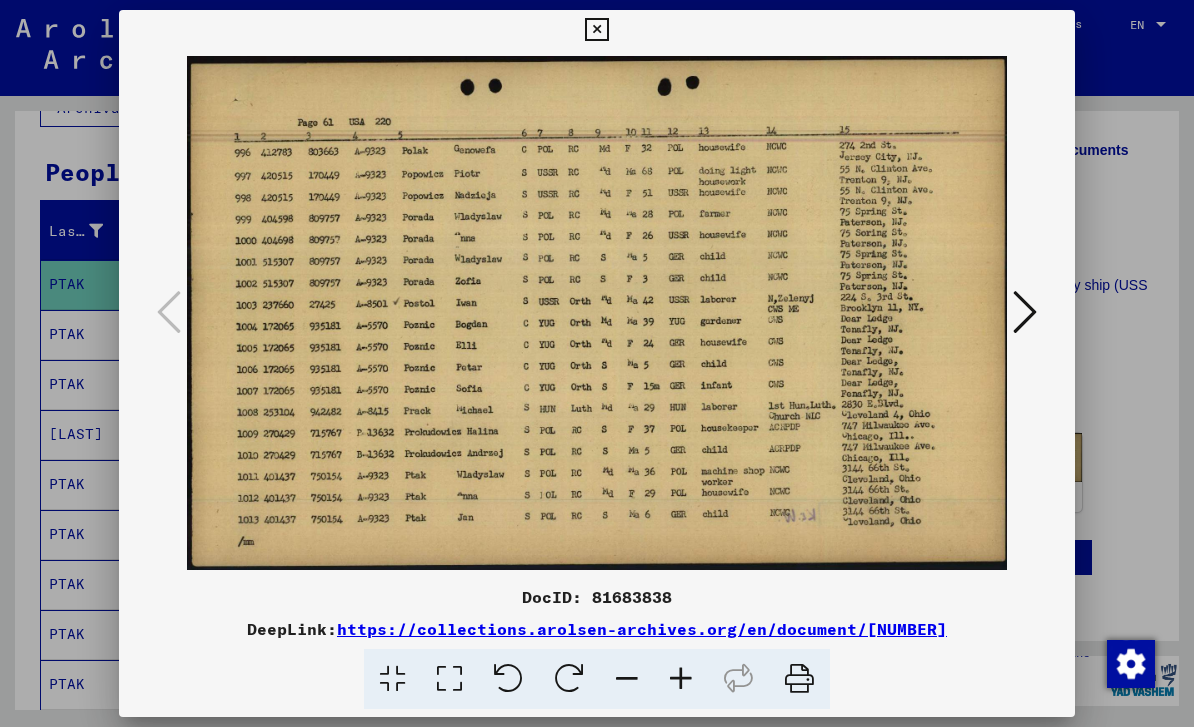 click at bounding box center [1025, 312] 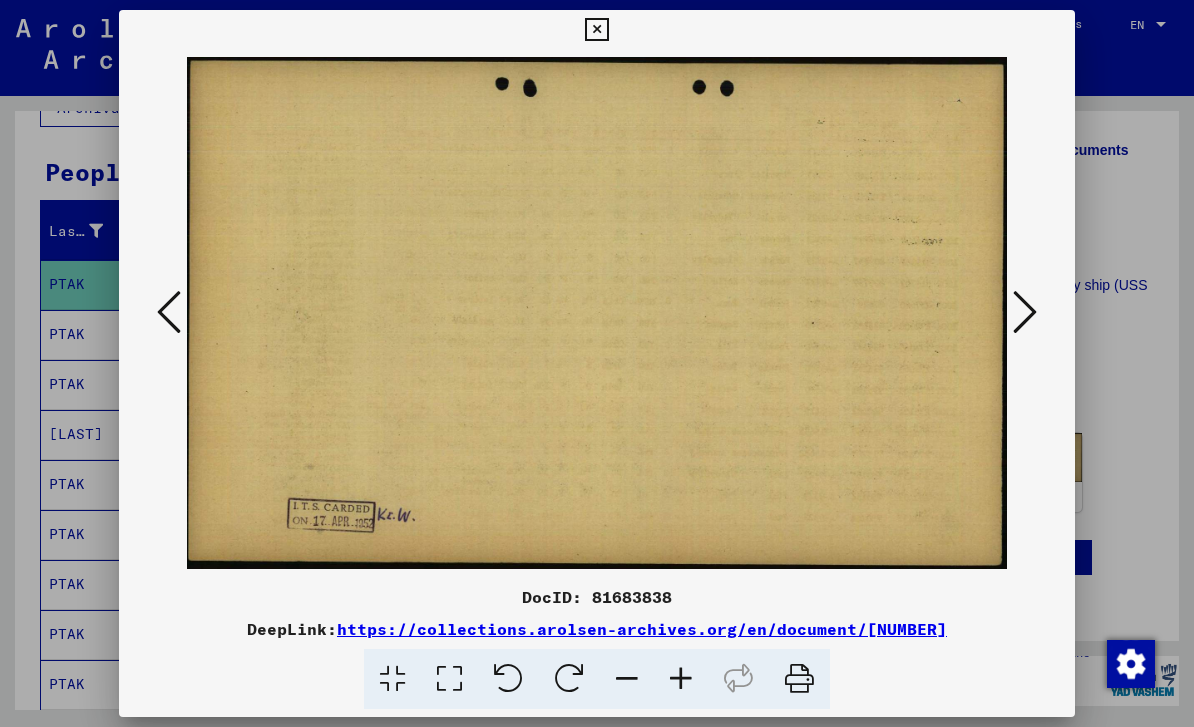 click at bounding box center [596, 30] 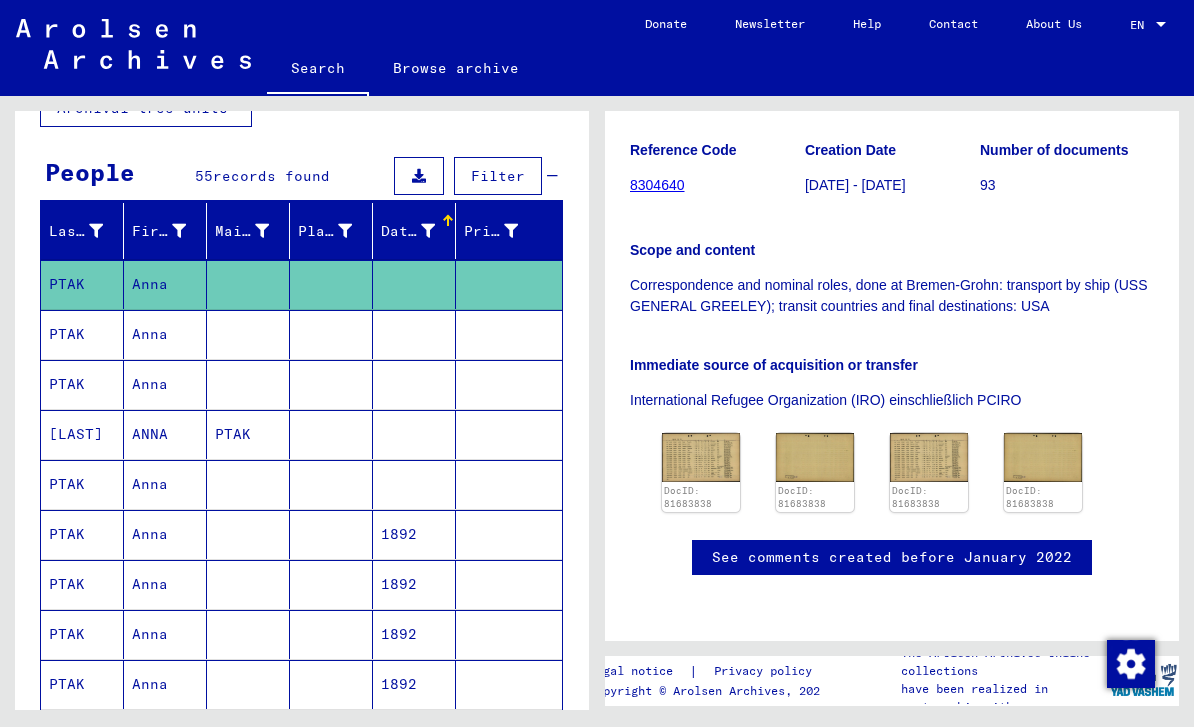 click at bounding box center [414, 384] 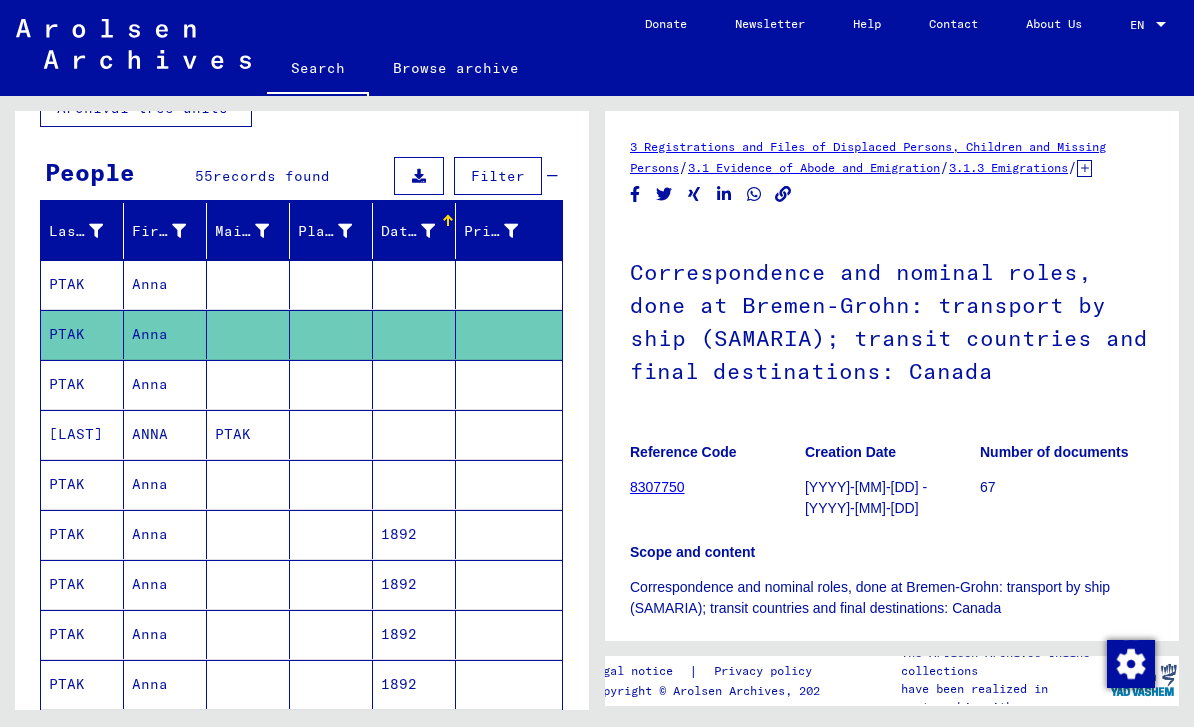 scroll, scrollTop: 0, scrollLeft: 0, axis: both 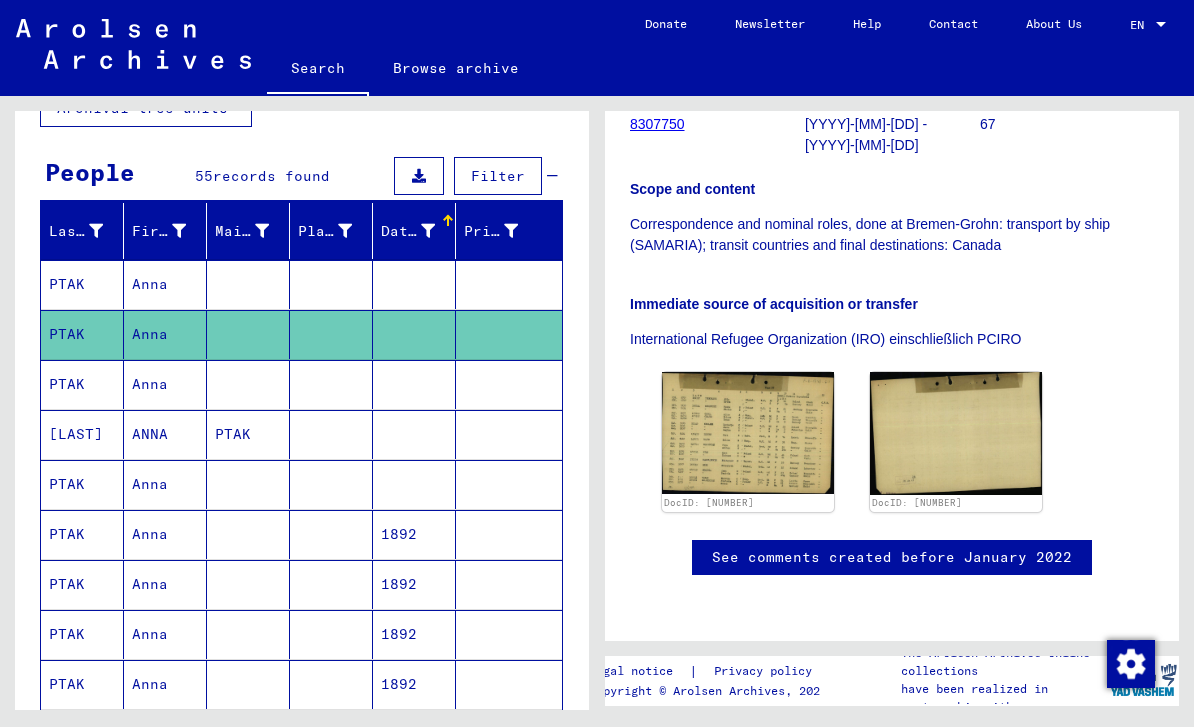click 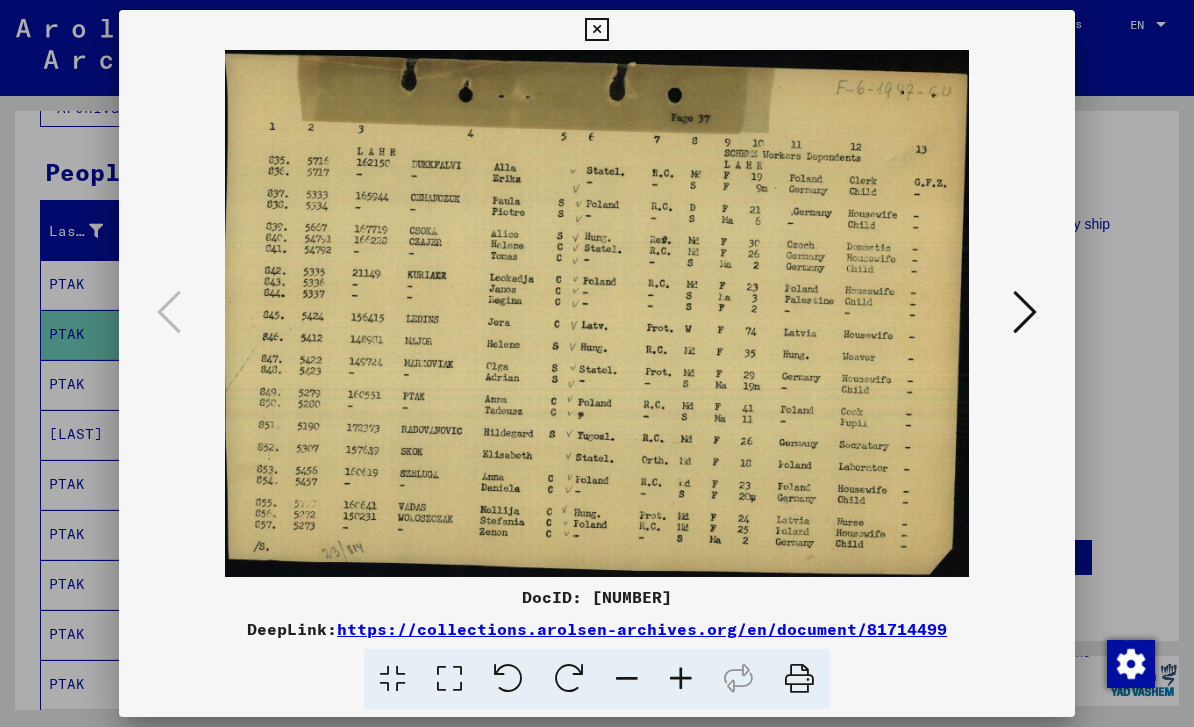 click at bounding box center [596, 30] 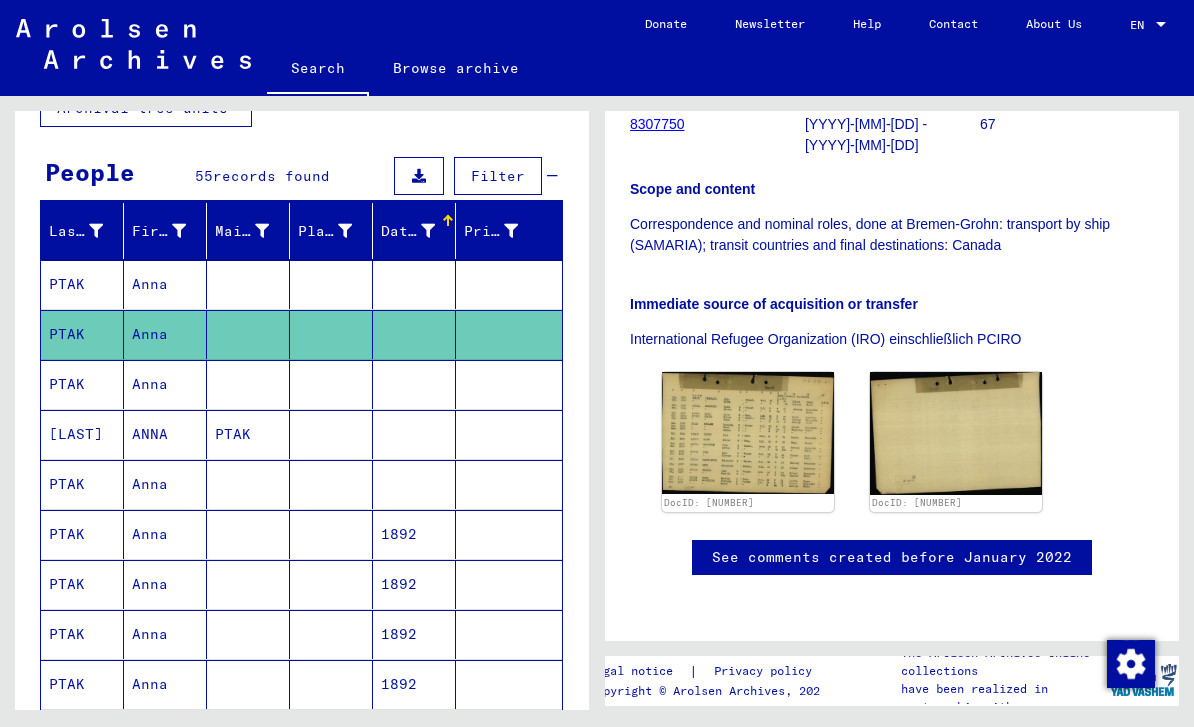click at bounding box center (414, 434) 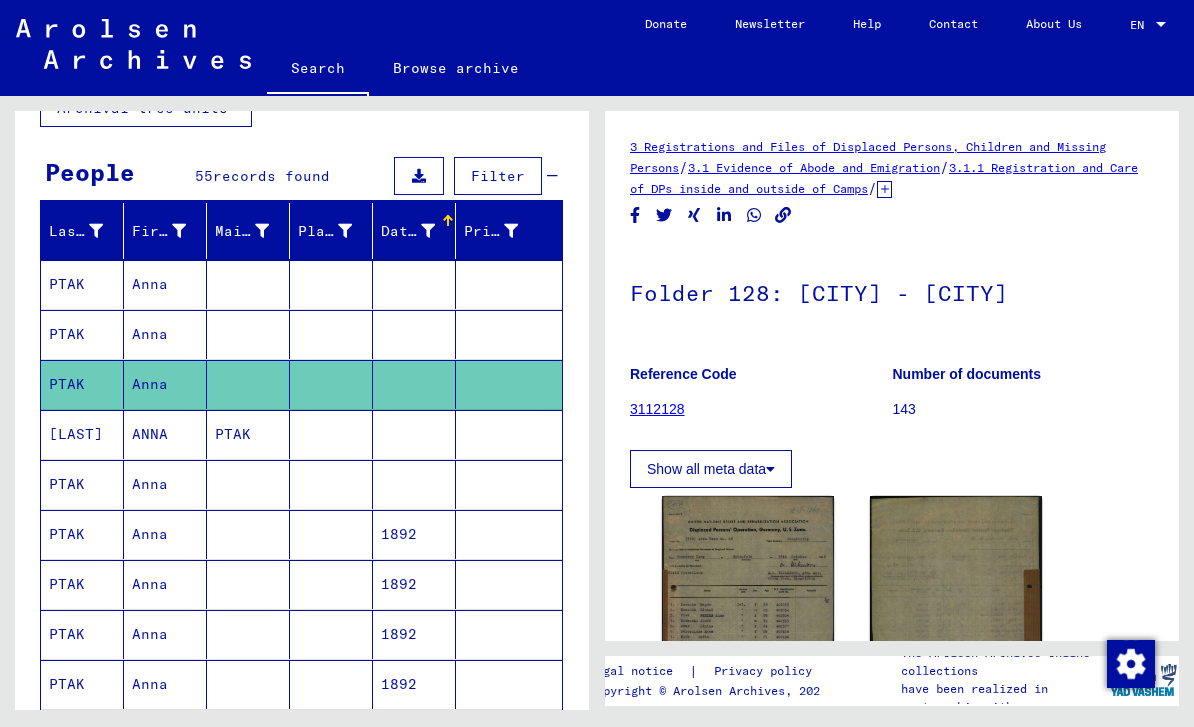 scroll, scrollTop: 0, scrollLeft: 0, axis: both 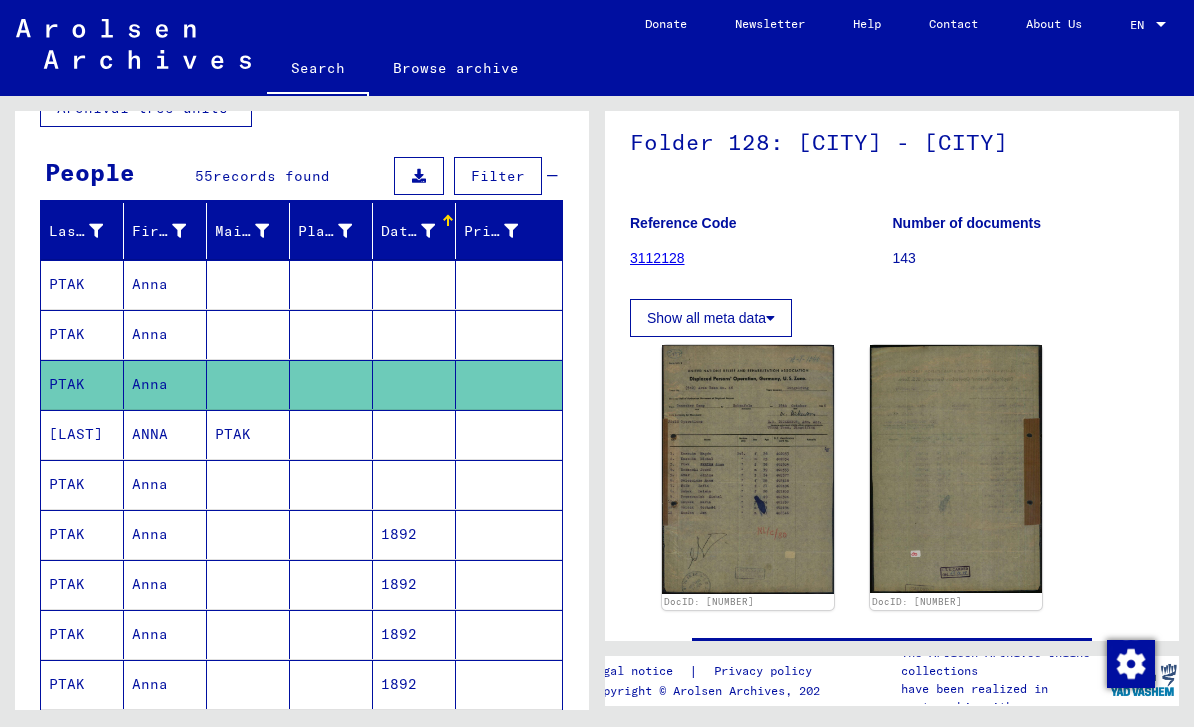 click 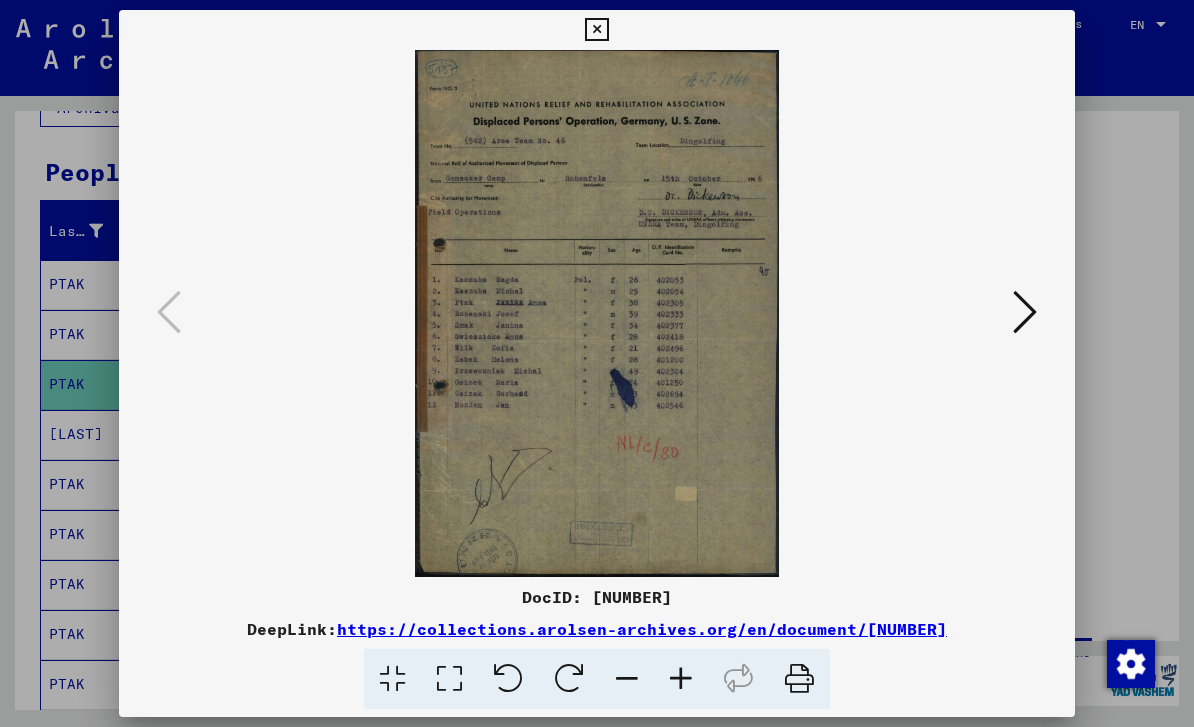 click at bounding box center [596, 30] 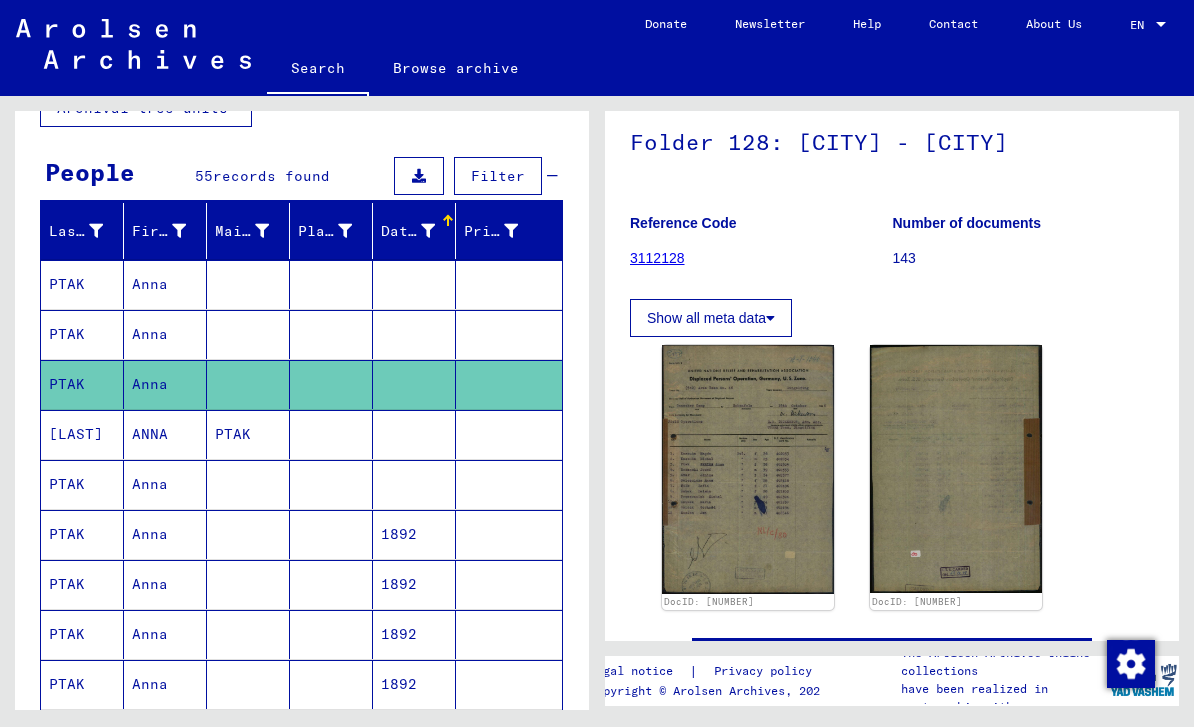 click at bounding box center [414, 534] 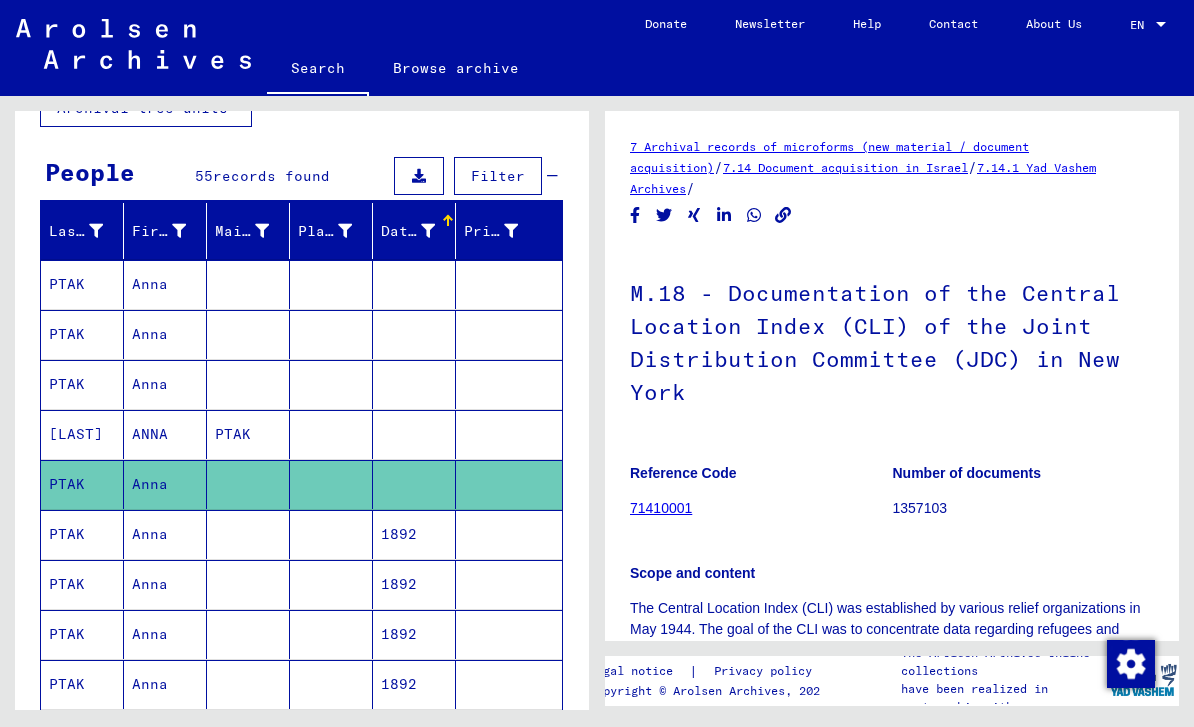 scroll, scrollTop: 0, scrollLeft: 0, axis: both 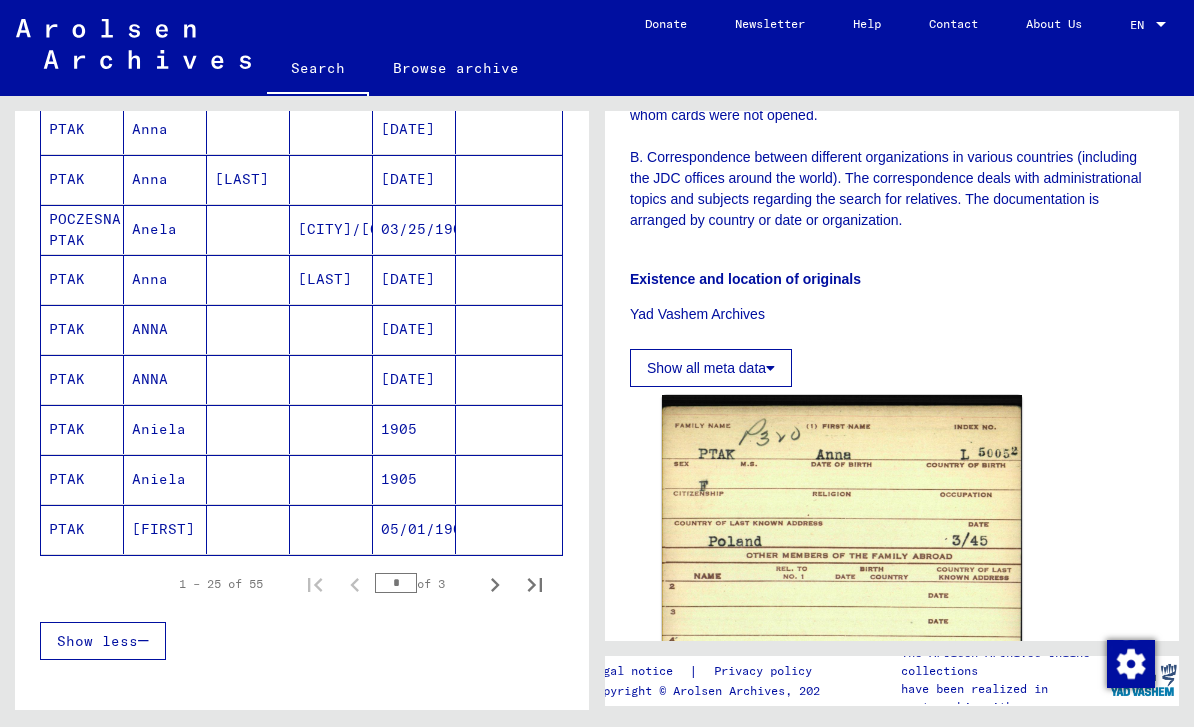 click 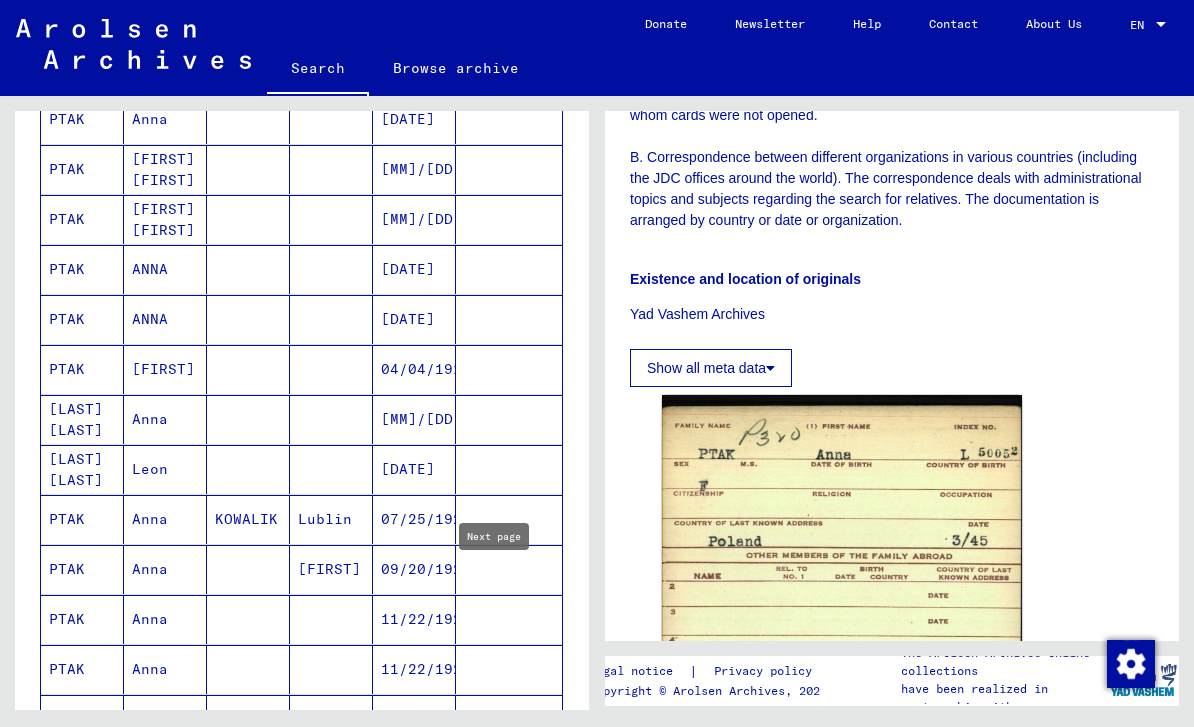 scroll, scrollTop: 815, scrollLeft: 0, axis: vertical 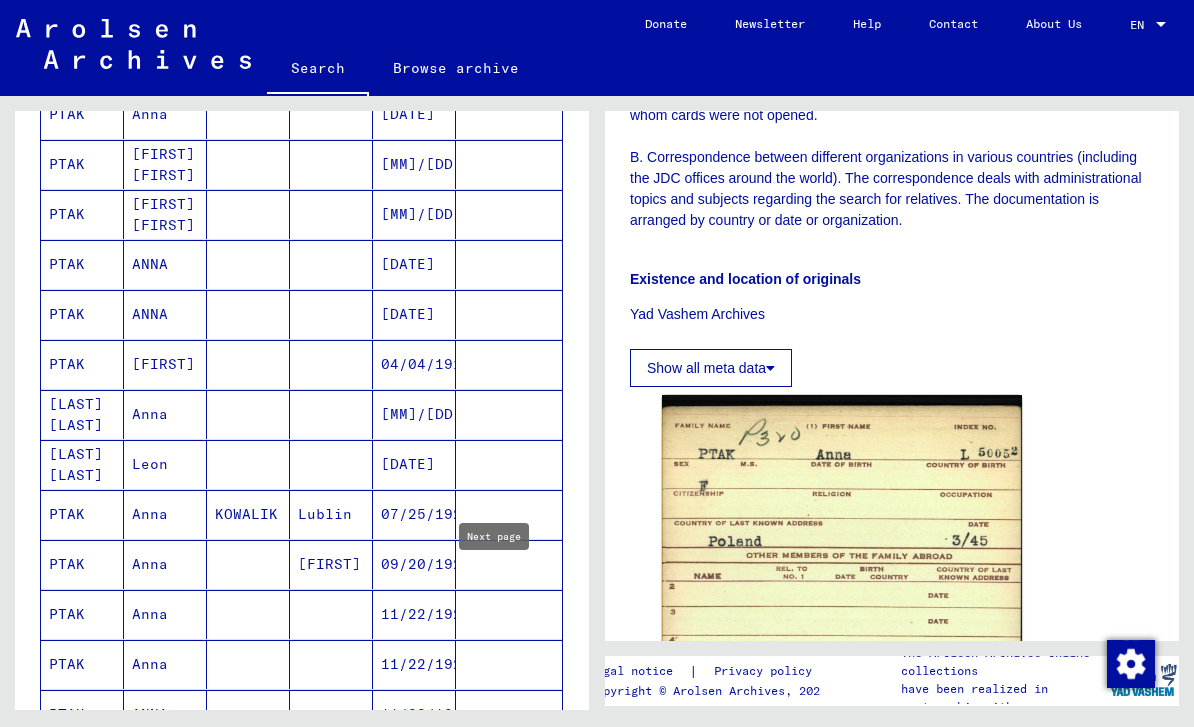 click on "[DATE]" at bounding box center (414, 514) 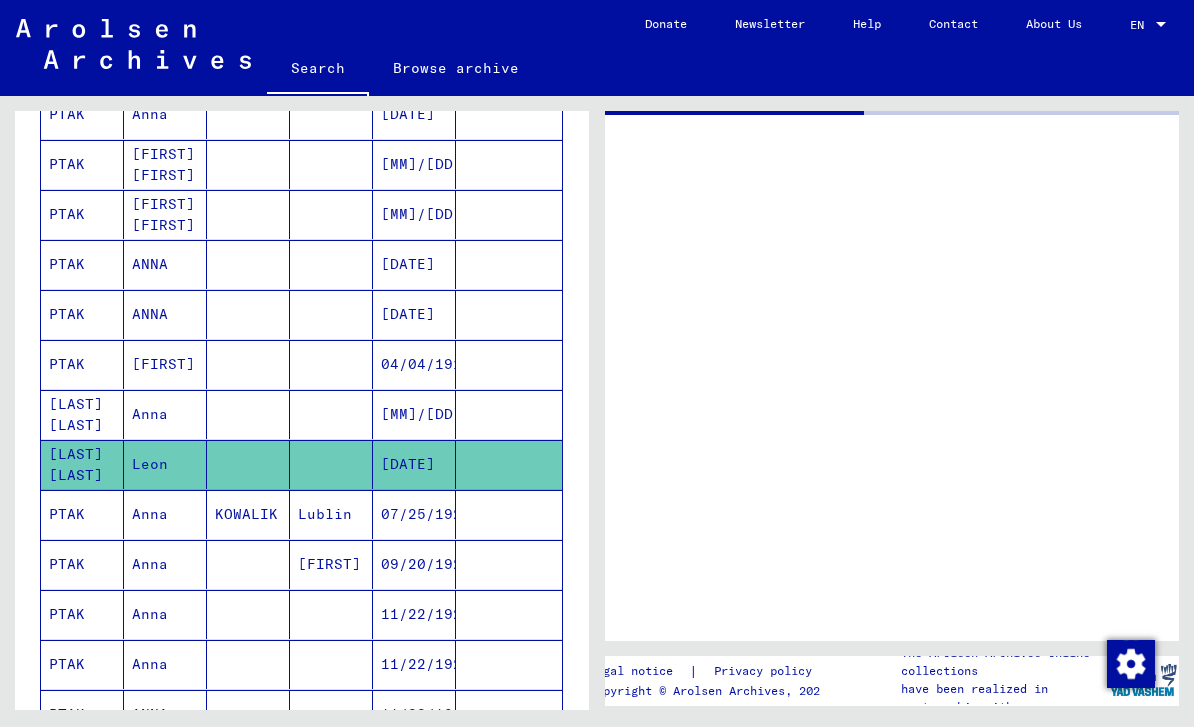 scroll, scrollTop: 0, scrollLeft: 0, axis: both 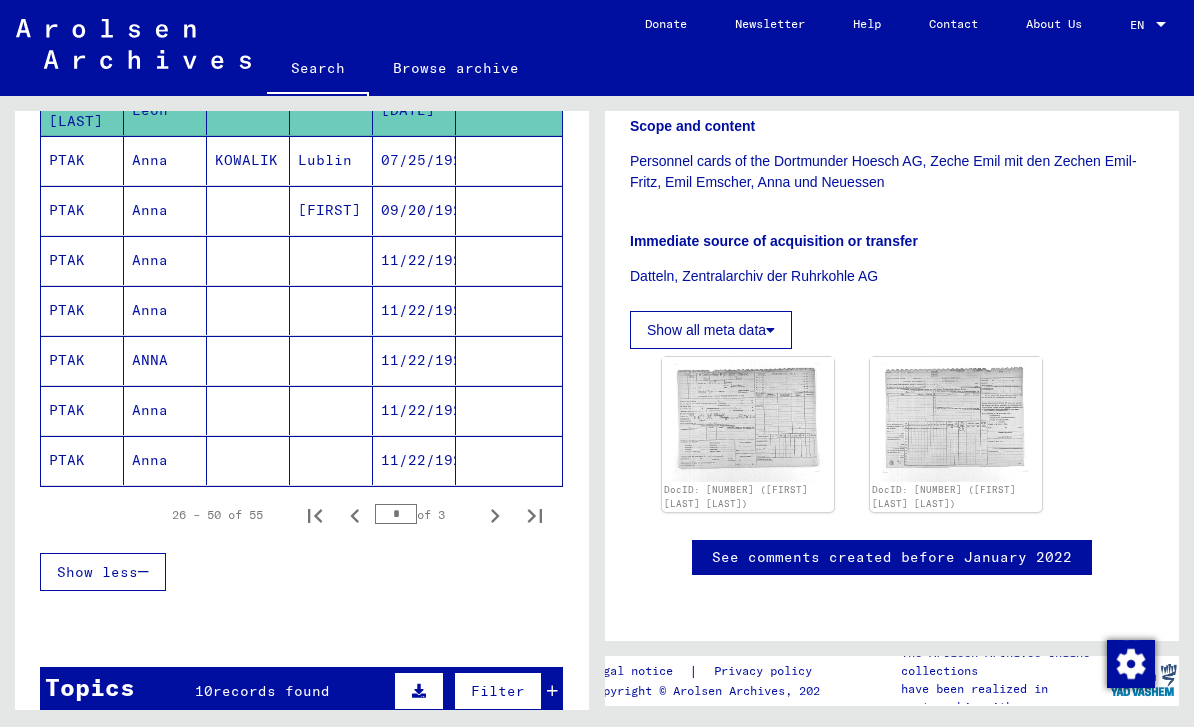 click 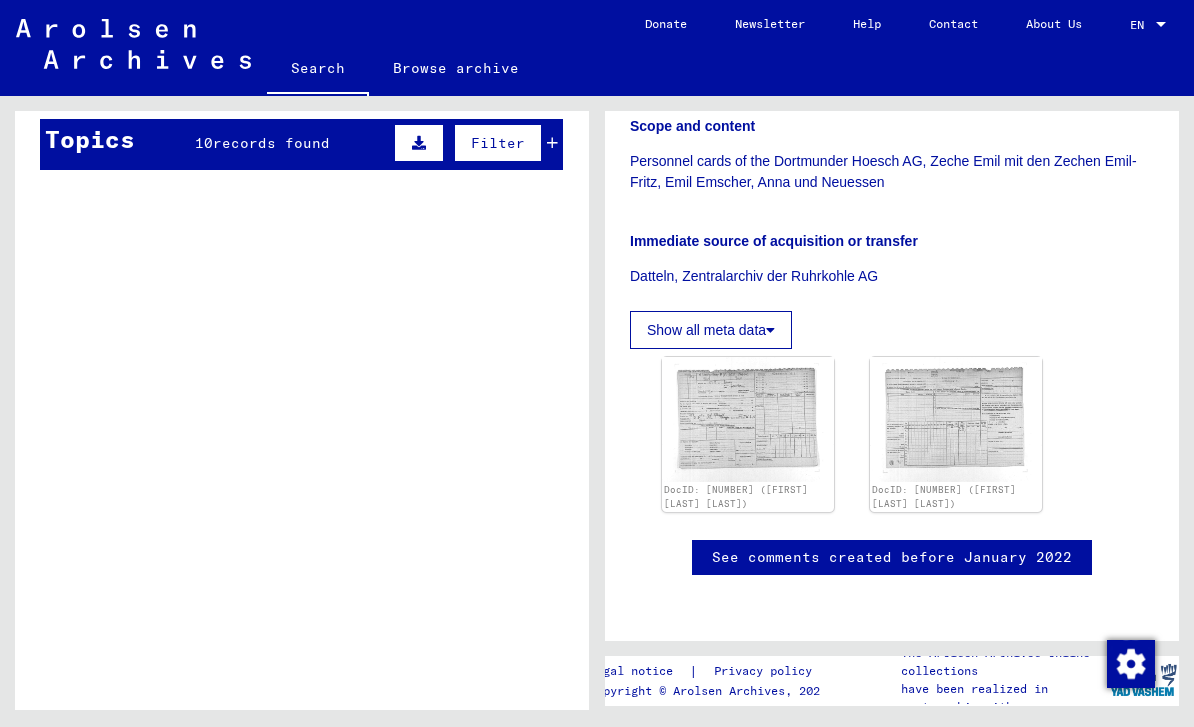 scroll, scrollTop: 653, scrollLeft: 0, axis: vertical 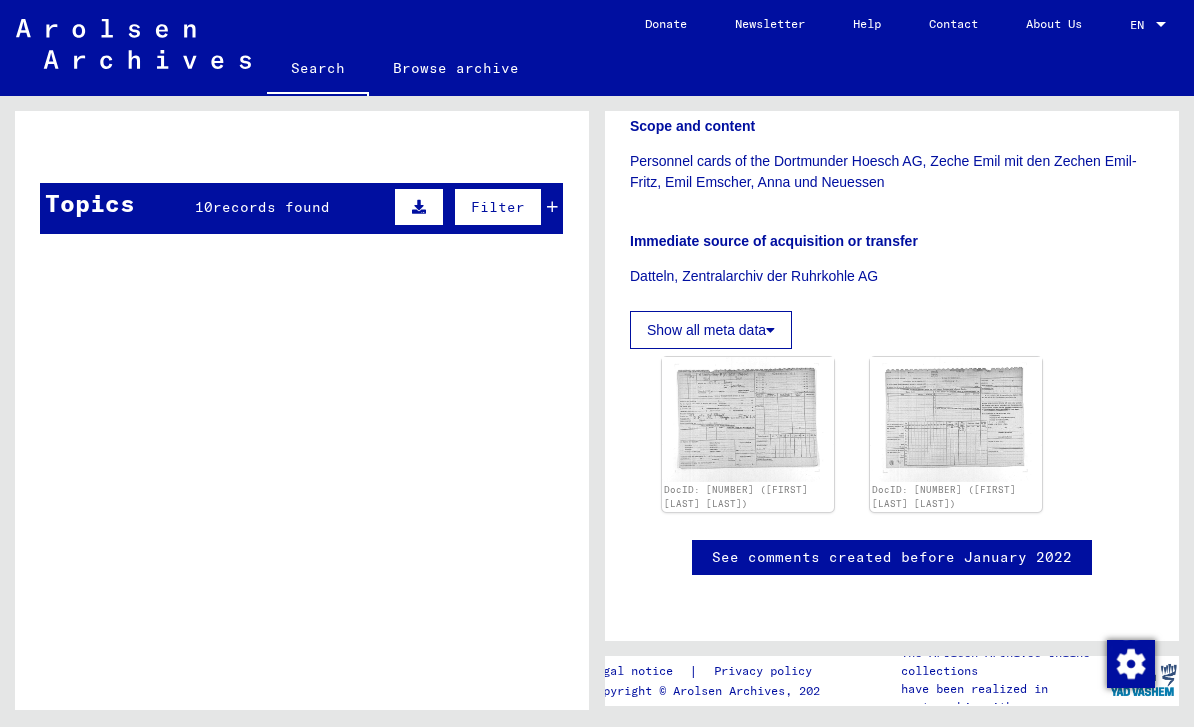 click 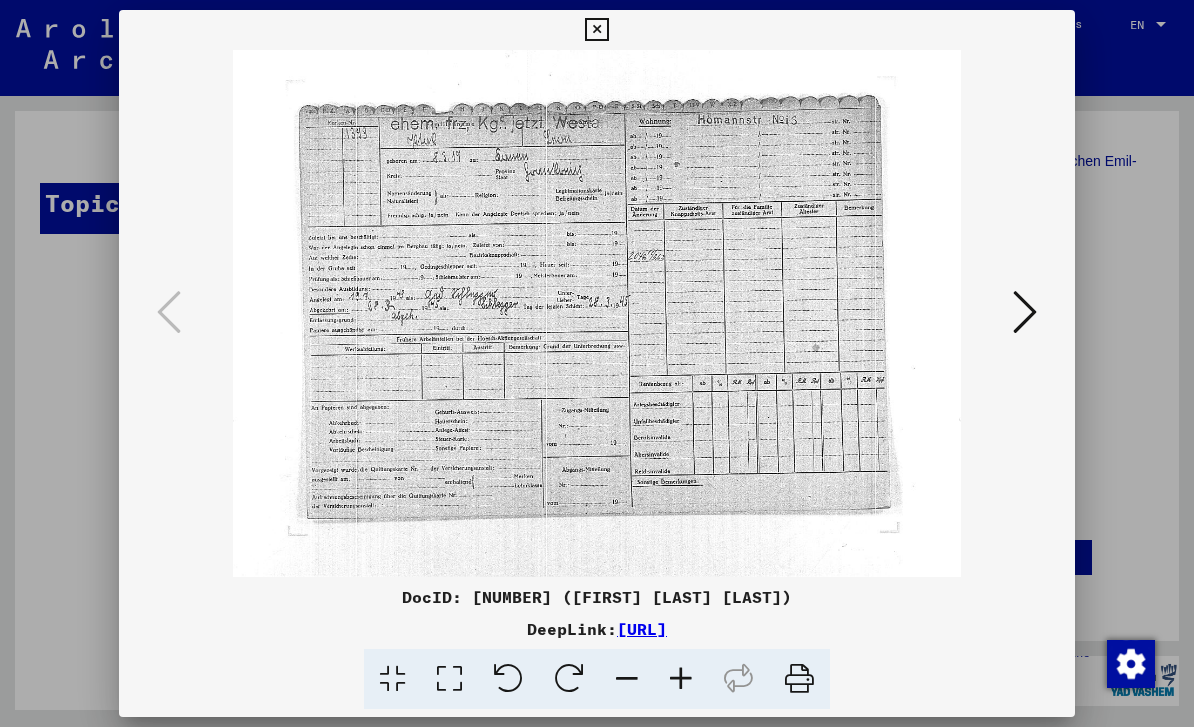 click at bounding box center [596, 30] 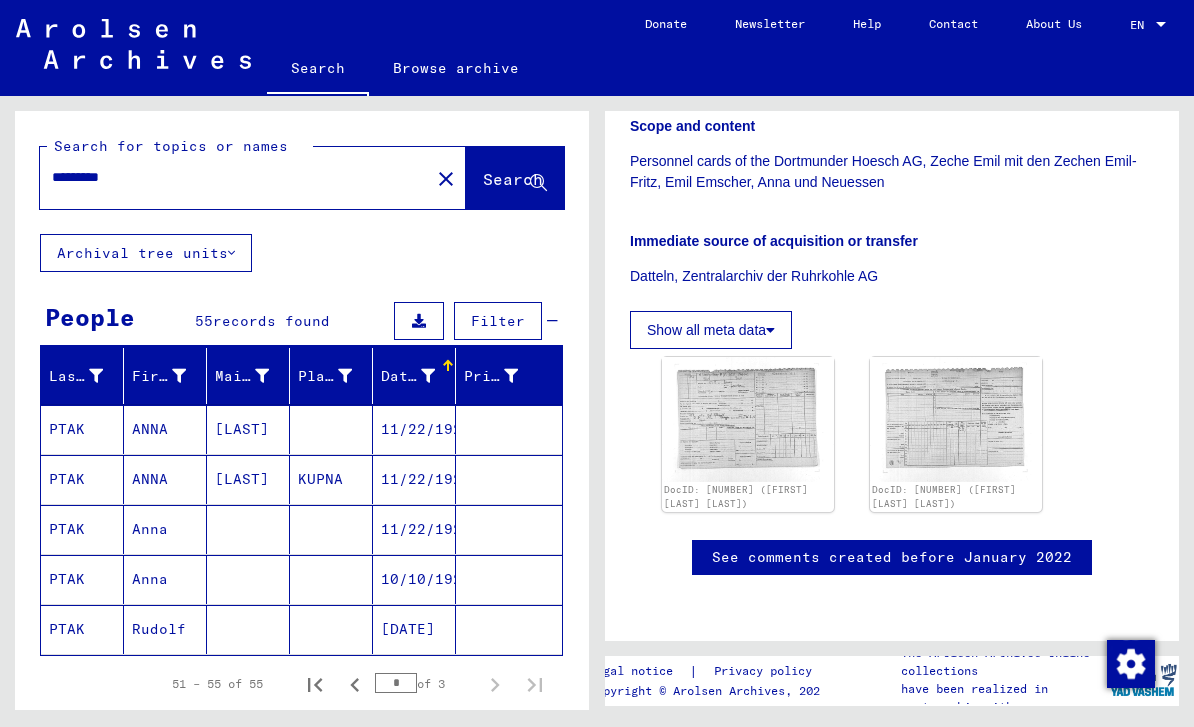 scroll, scrollTop: 0, scrollLeft: 0, axis: both 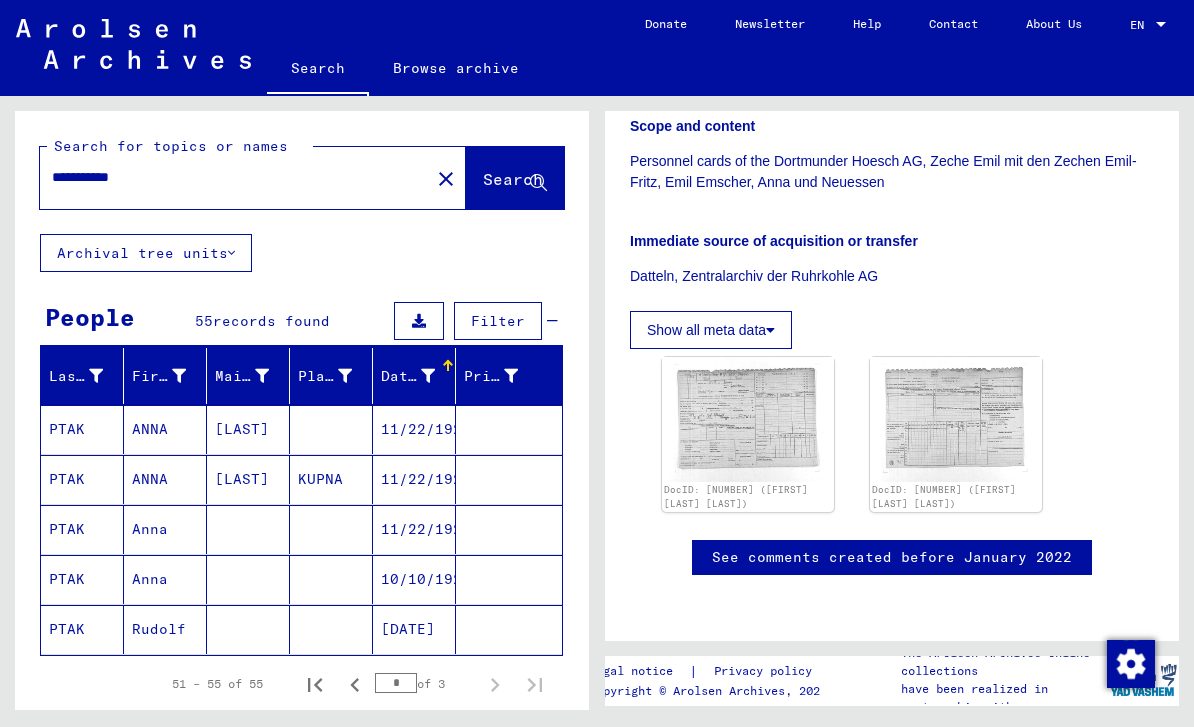 click on "Search" 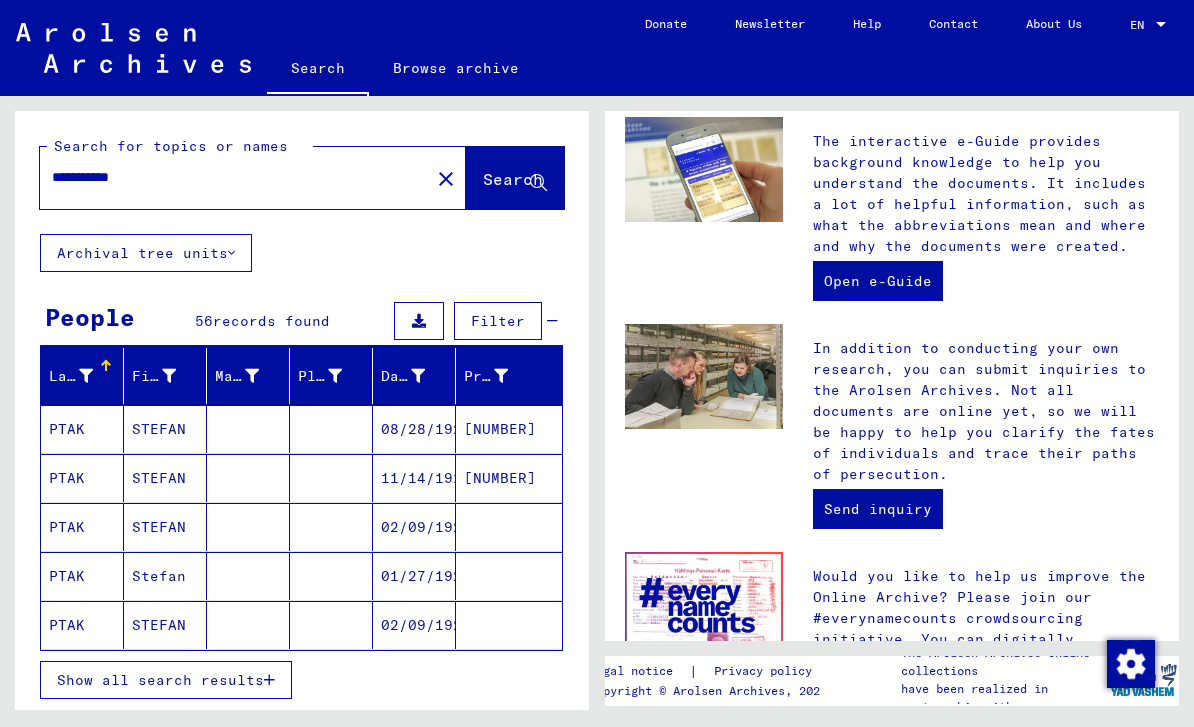 click at bounding box center (269, 680) 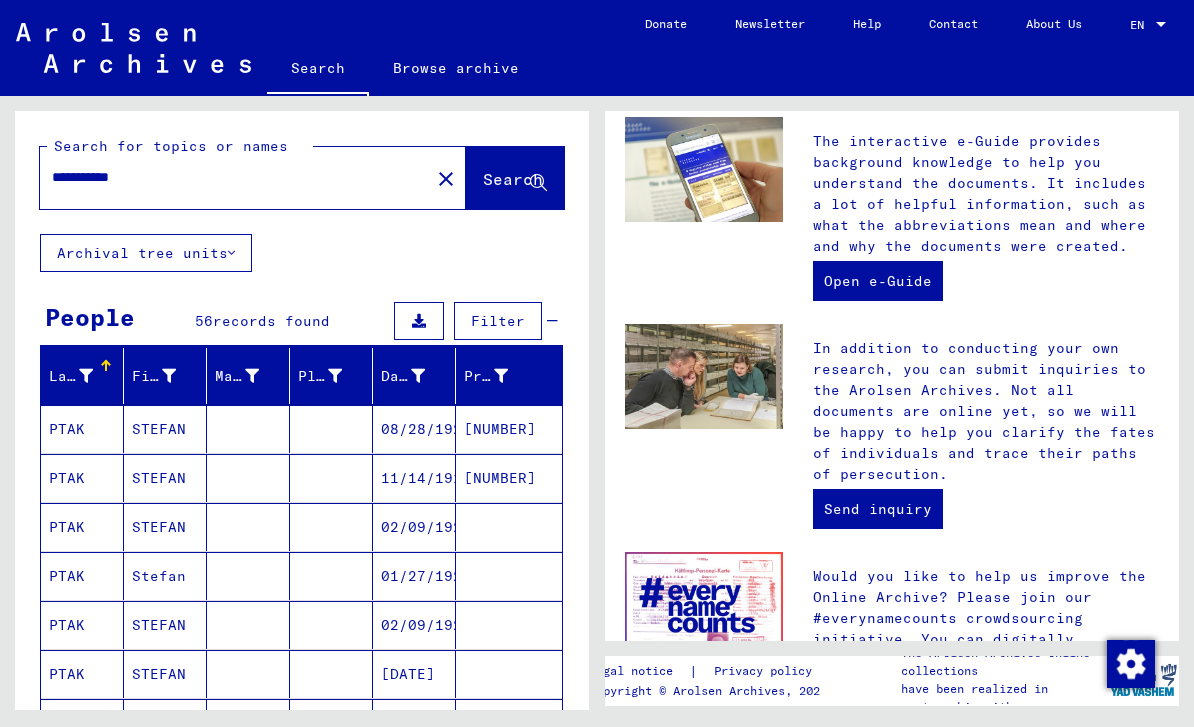 click on "Date of Birth" at bounding box center (403, 376) 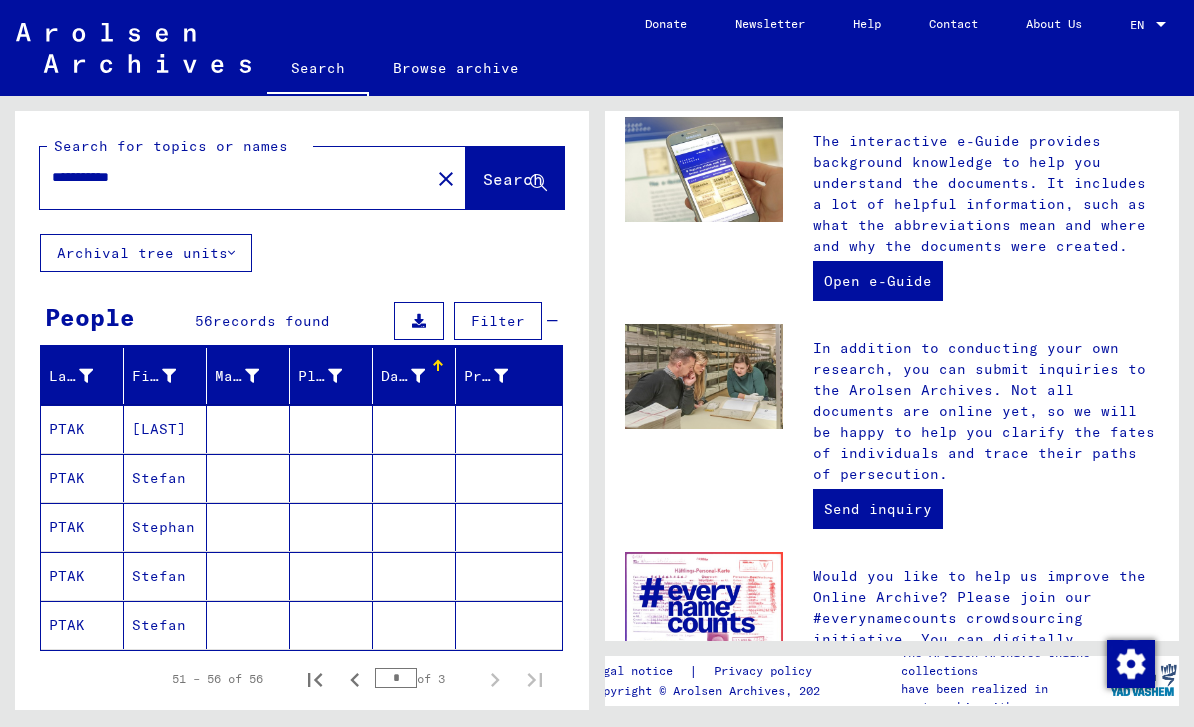 scroll, scrollTop: 0, scrollLeft: 0, axis: both 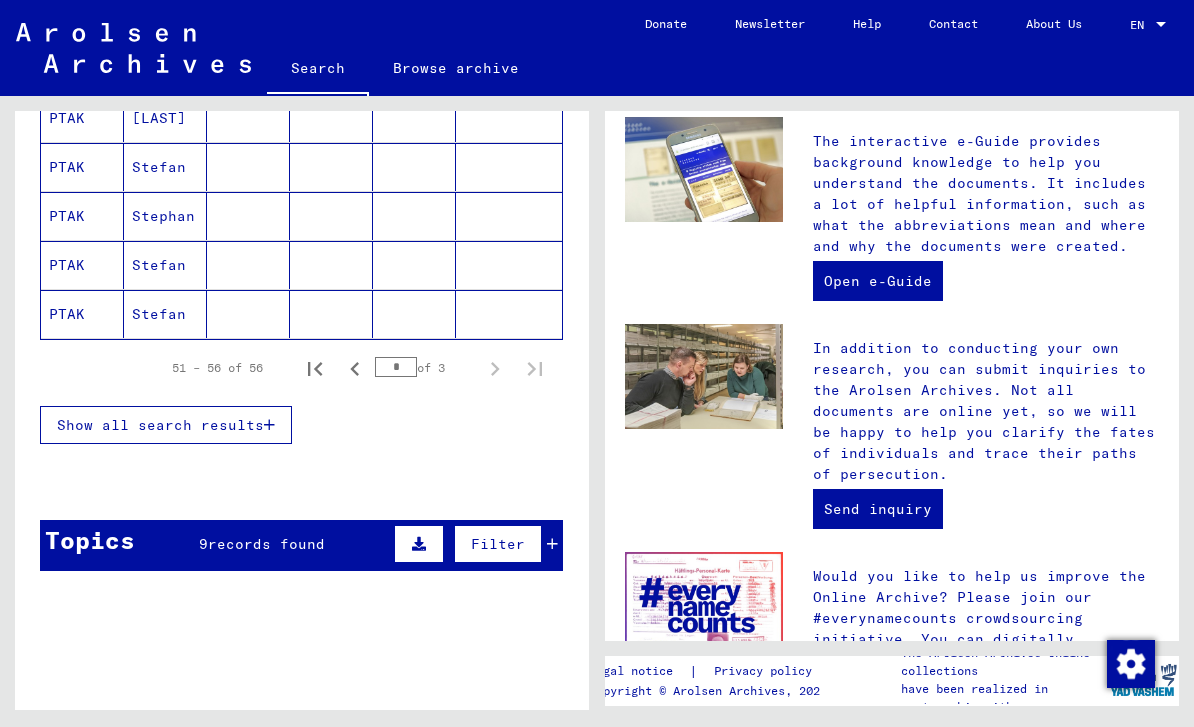 click on "Show all search results" at bounding box center (166, 425) 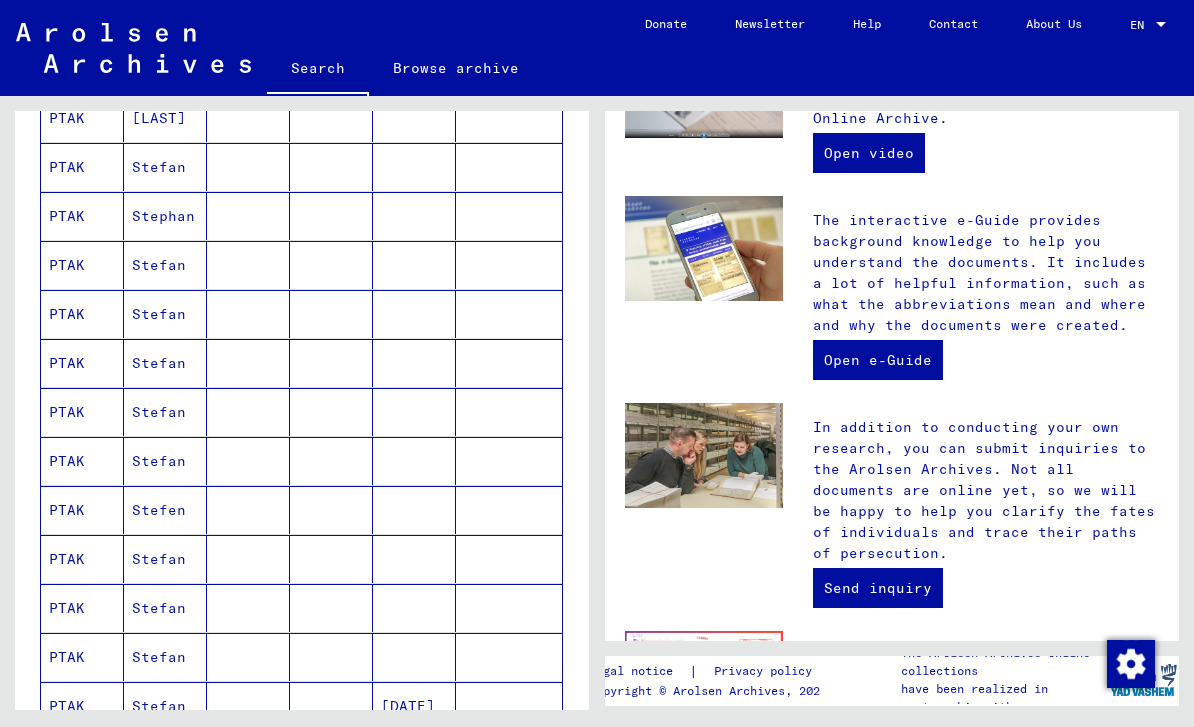 scroll, scrollTop: 505, scrollLeft: 0, axis: vertical 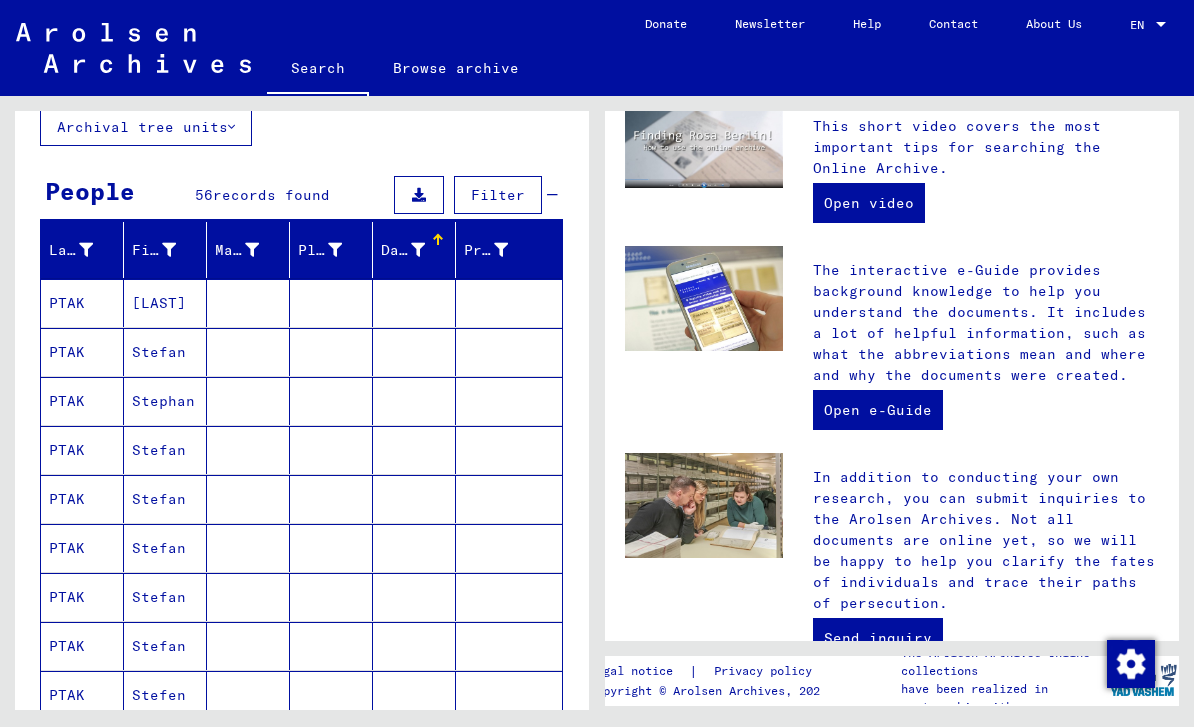 click at bounding box center (414, 352) 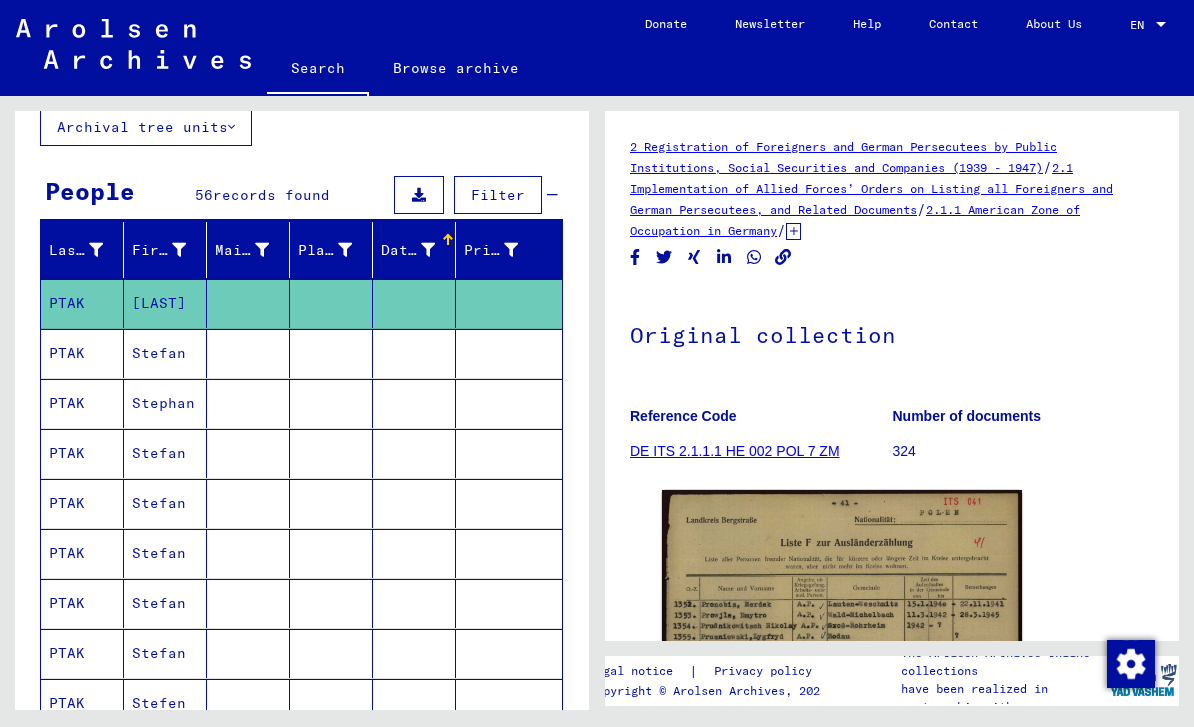 scroll, scrollTop: 0, scrollLeft: 0, axis: both 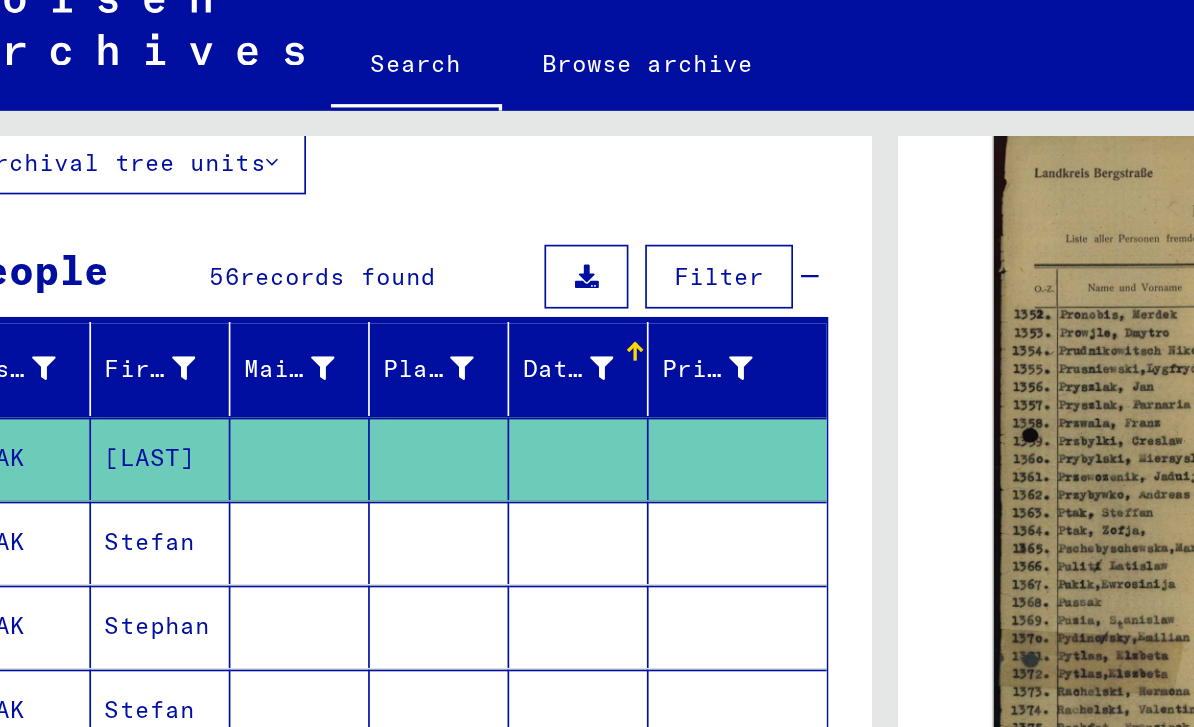 click at bounding box center (509, 403) 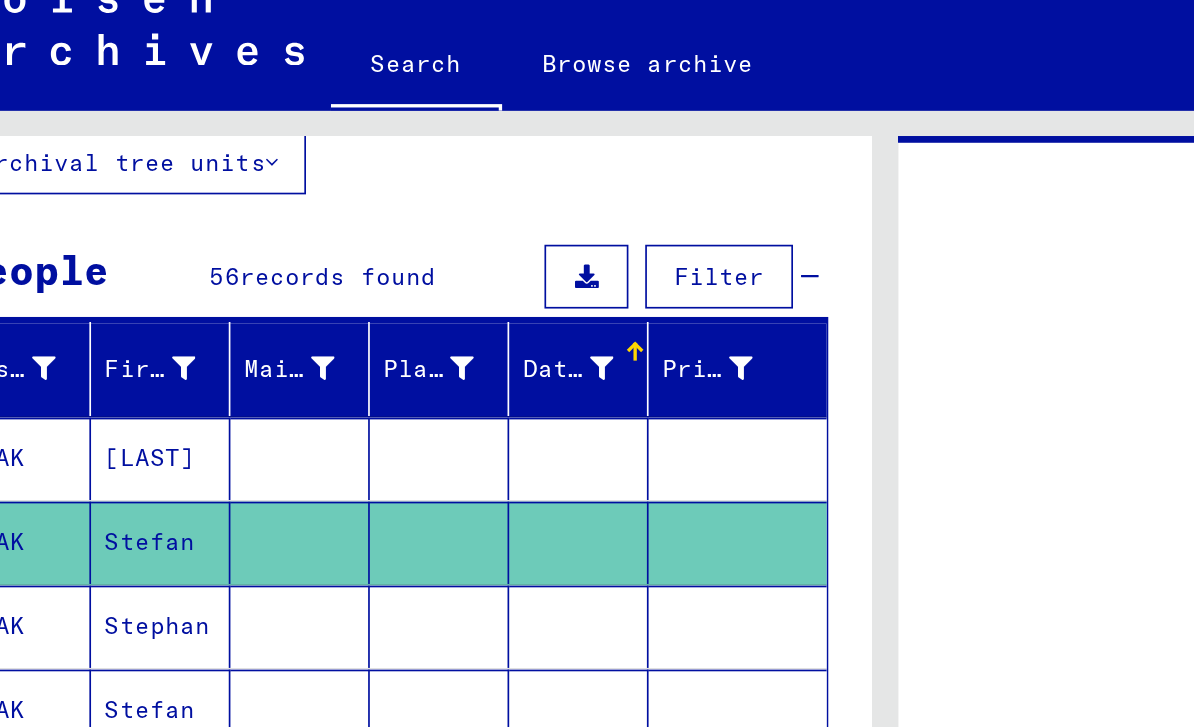 scroll, scrollTop: 0, scrollLeft: 0, axis: both 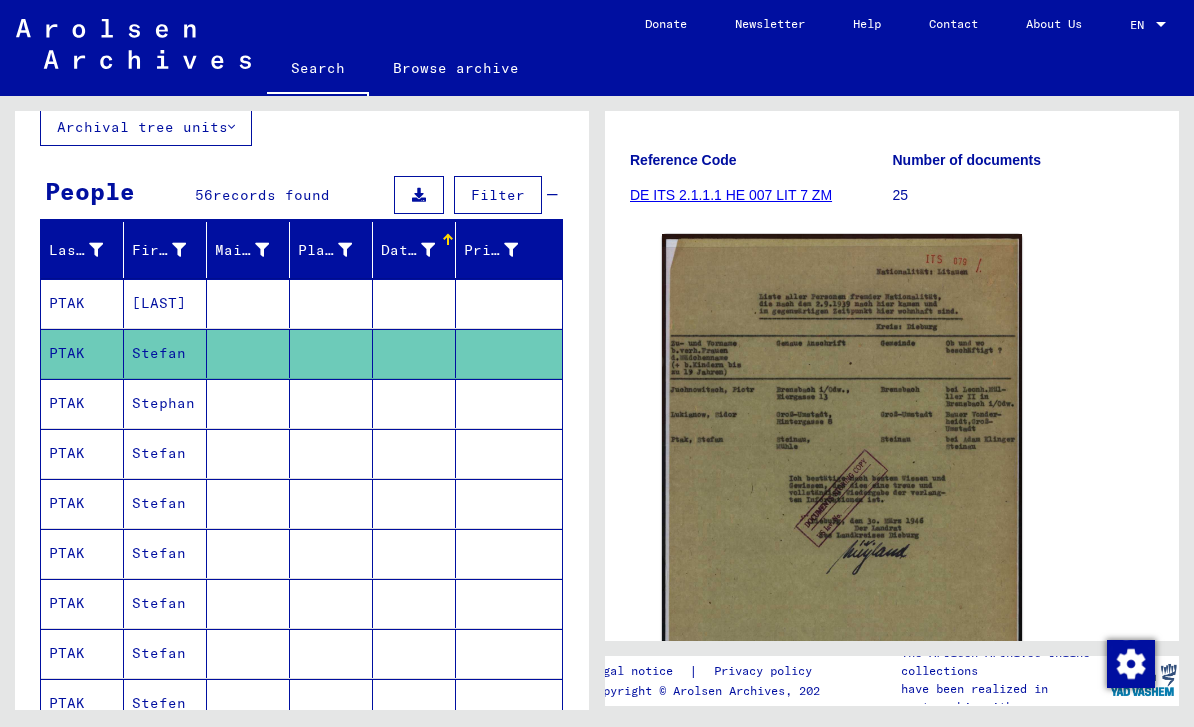 click at bounding box center [414, 453] 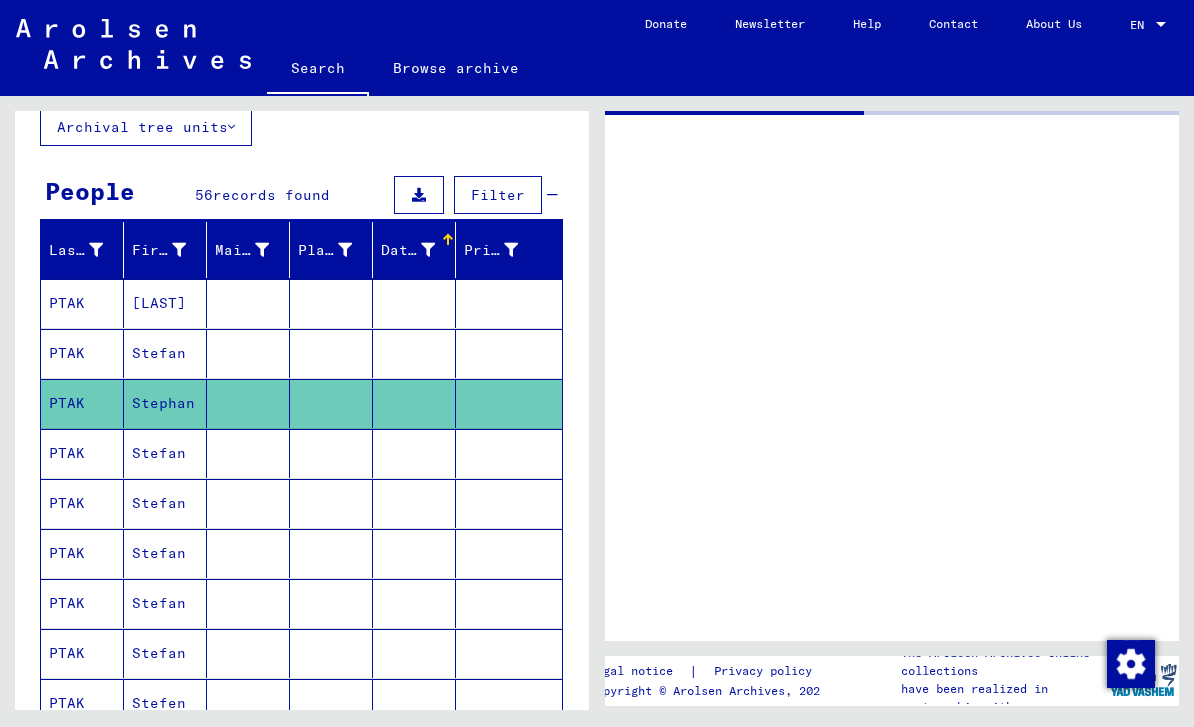 scroll, scrollTop: 0, scrollLeft: 0, axis: both 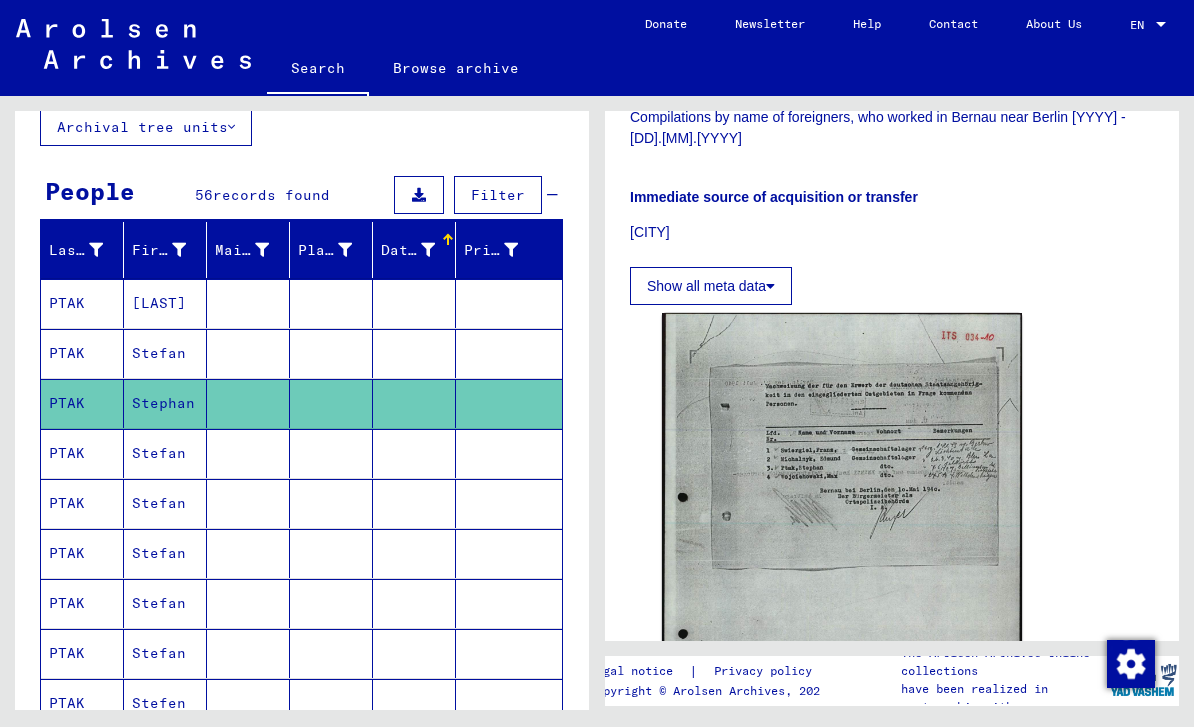 click at bounding box center [414, 503] 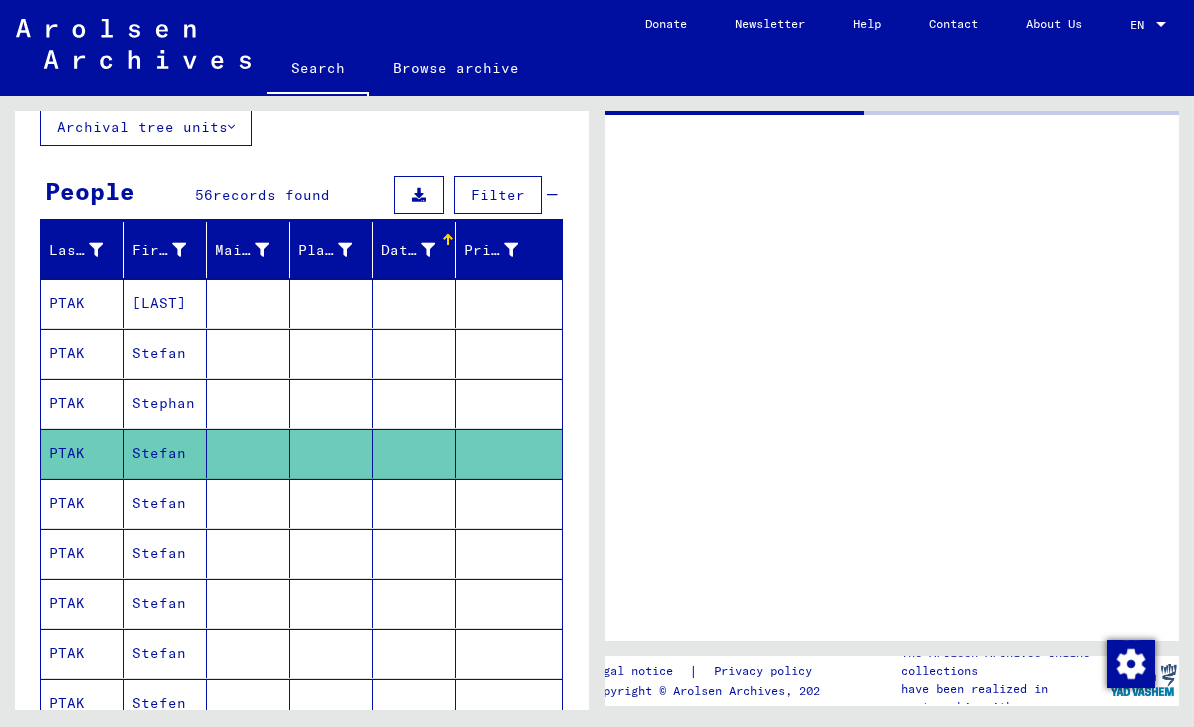 scroll, scrollTop: 0, scrollLeft: 0, axis: both 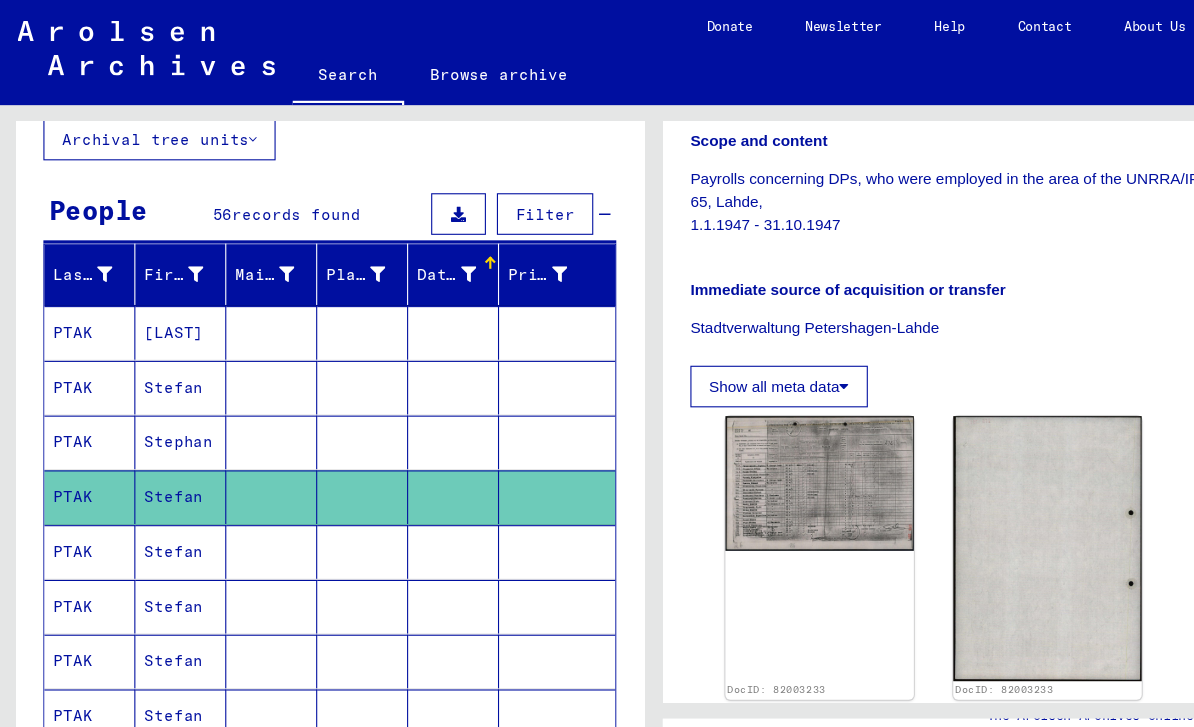 click at bounding box center (509, 553) 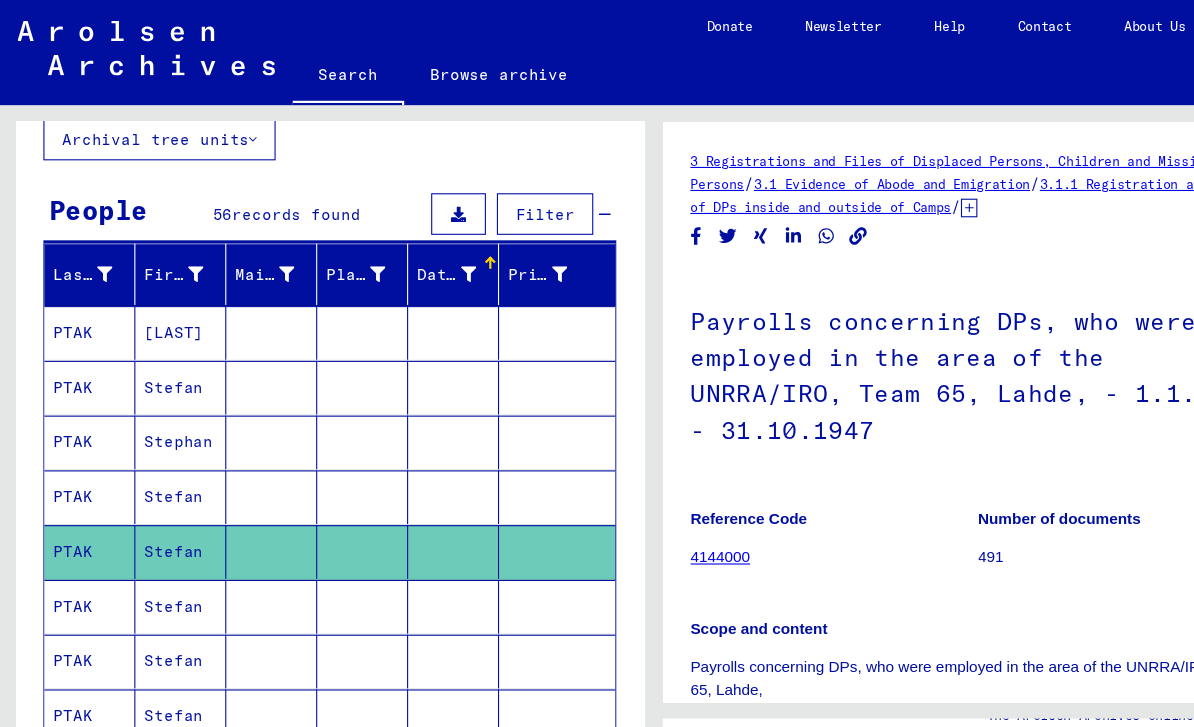 scroll, scrollTop: 0, scrollLeft: 0, axis: both 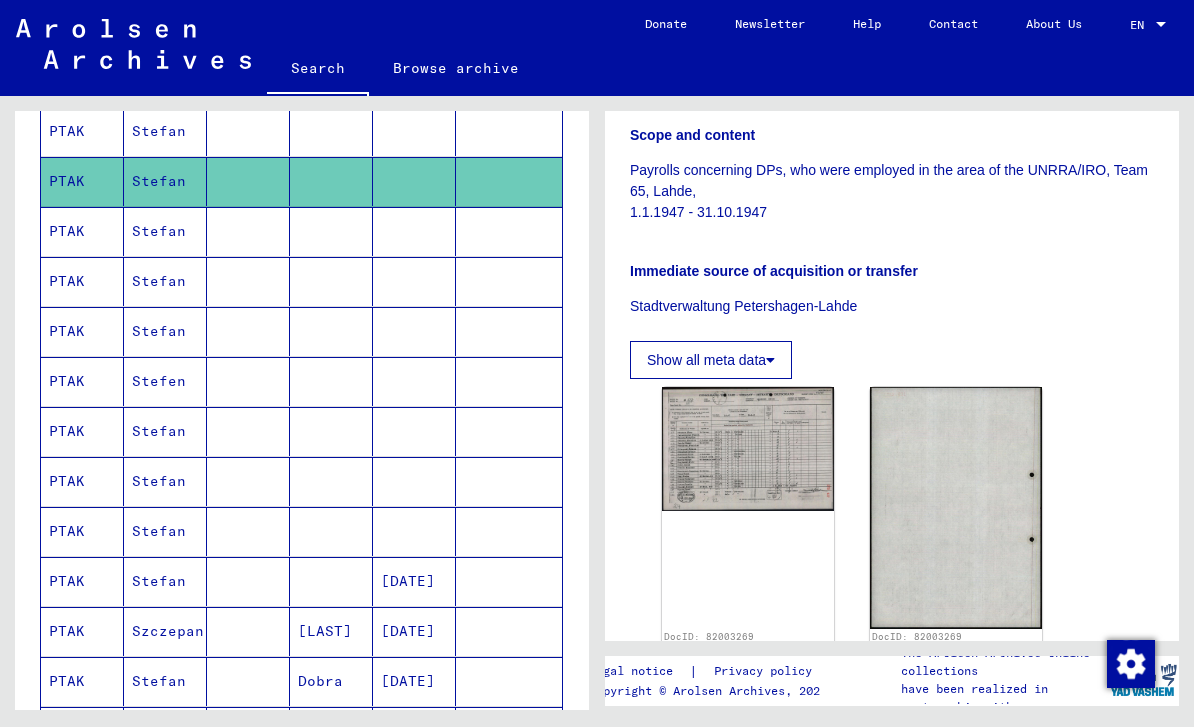 click at bounding box center [414, 281] 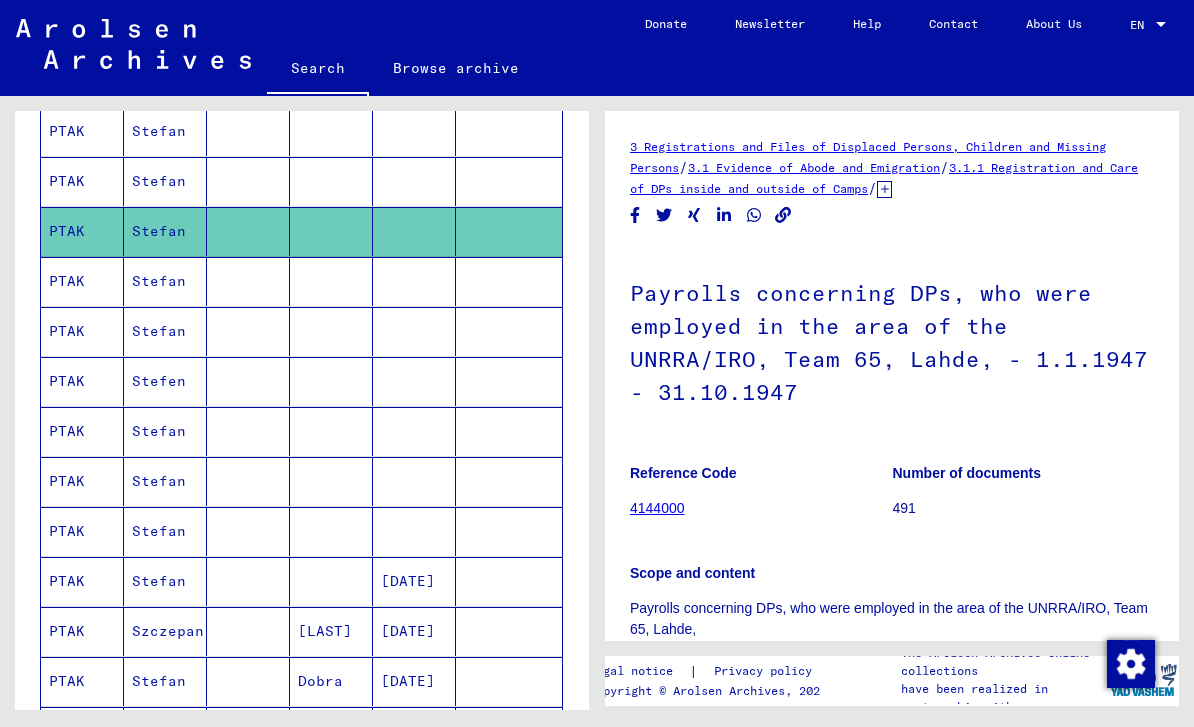 scroll, scrollTop: 0, scrollLeft: 0, axis: both 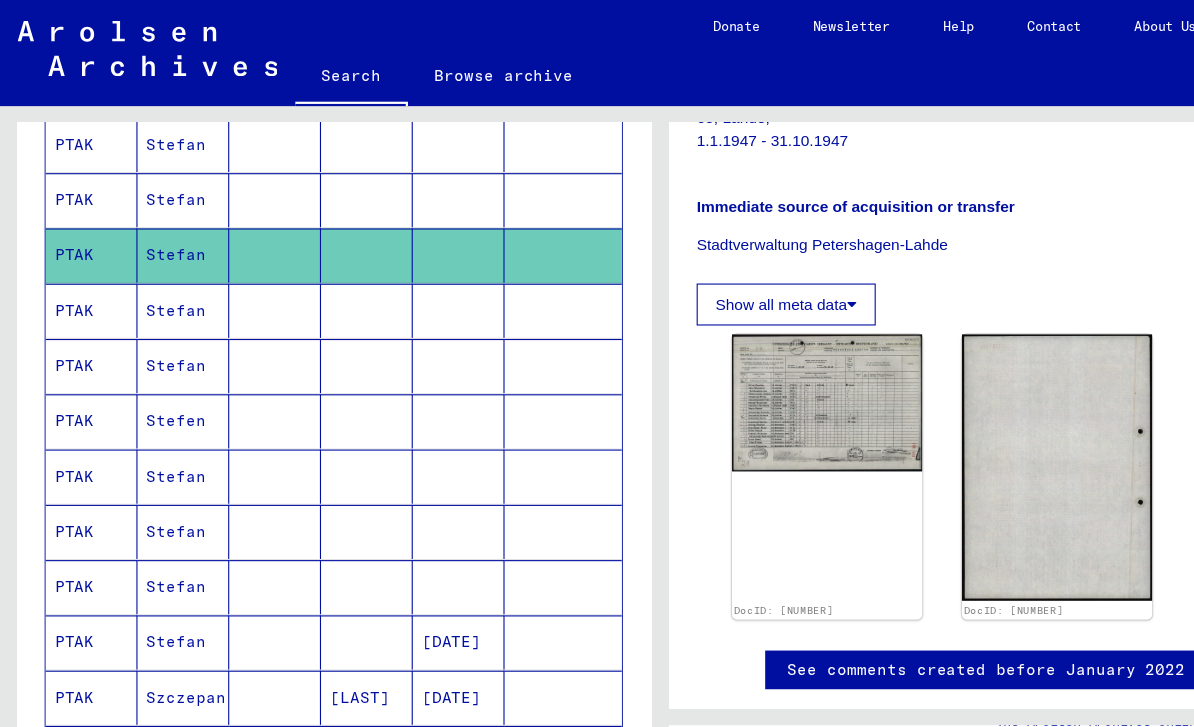click at bounding box center (509, 331) 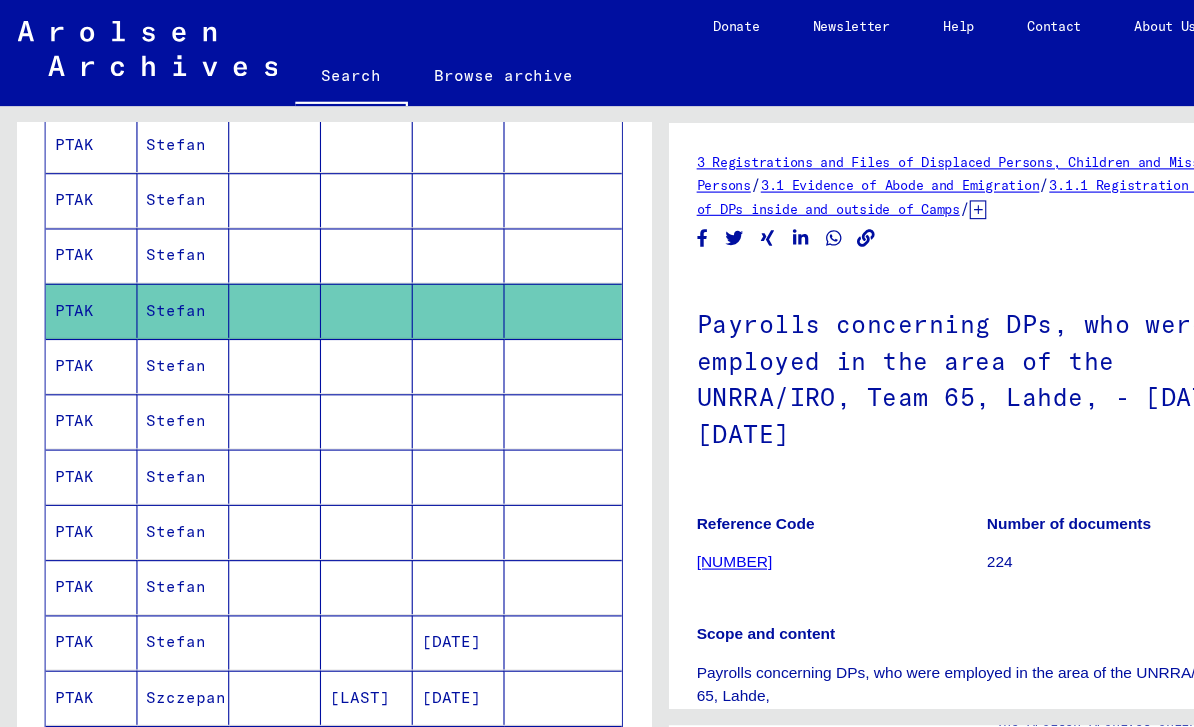 scroll, scrollTop: 0, scrollLeft: 0, axis: both 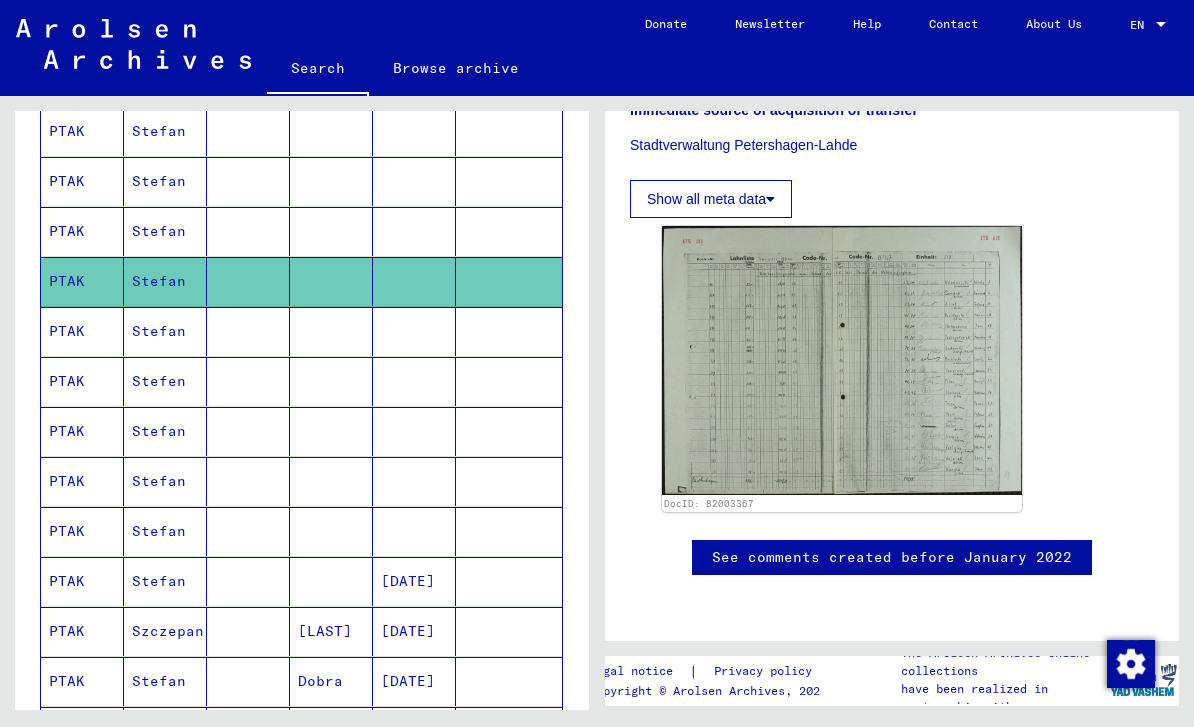 click at bounding box center (509, 381) 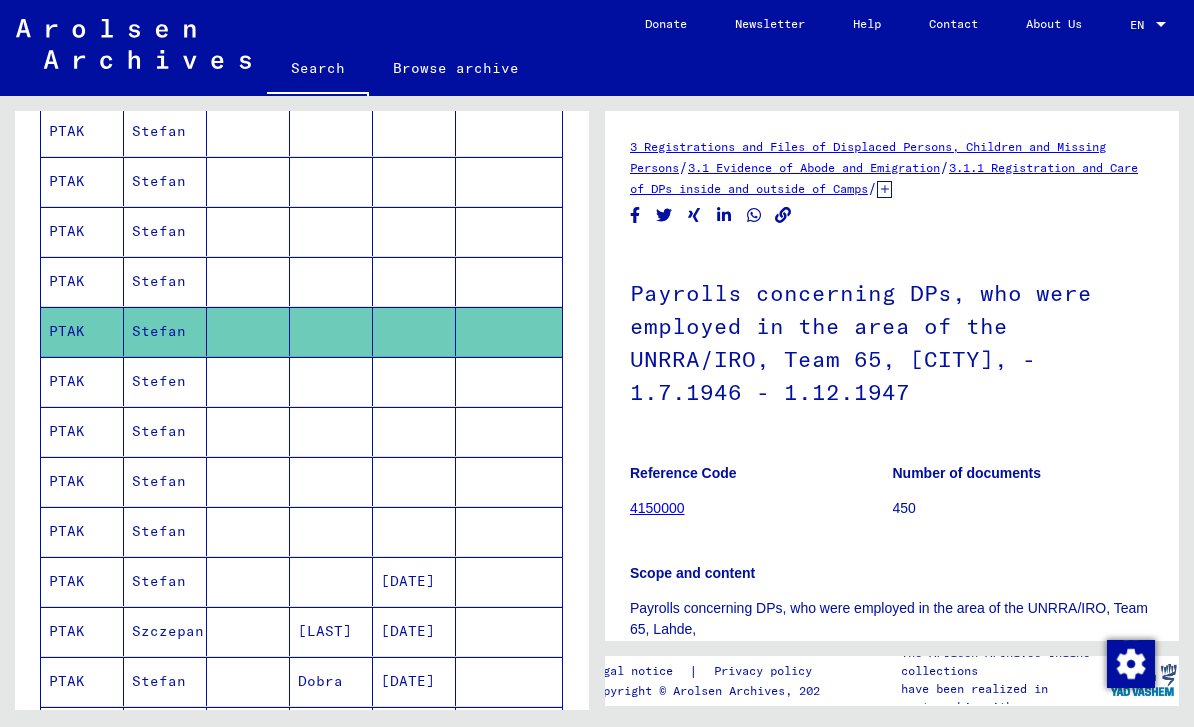 scroll, scrollTop: 0, scrollLeft: 0, axis: both 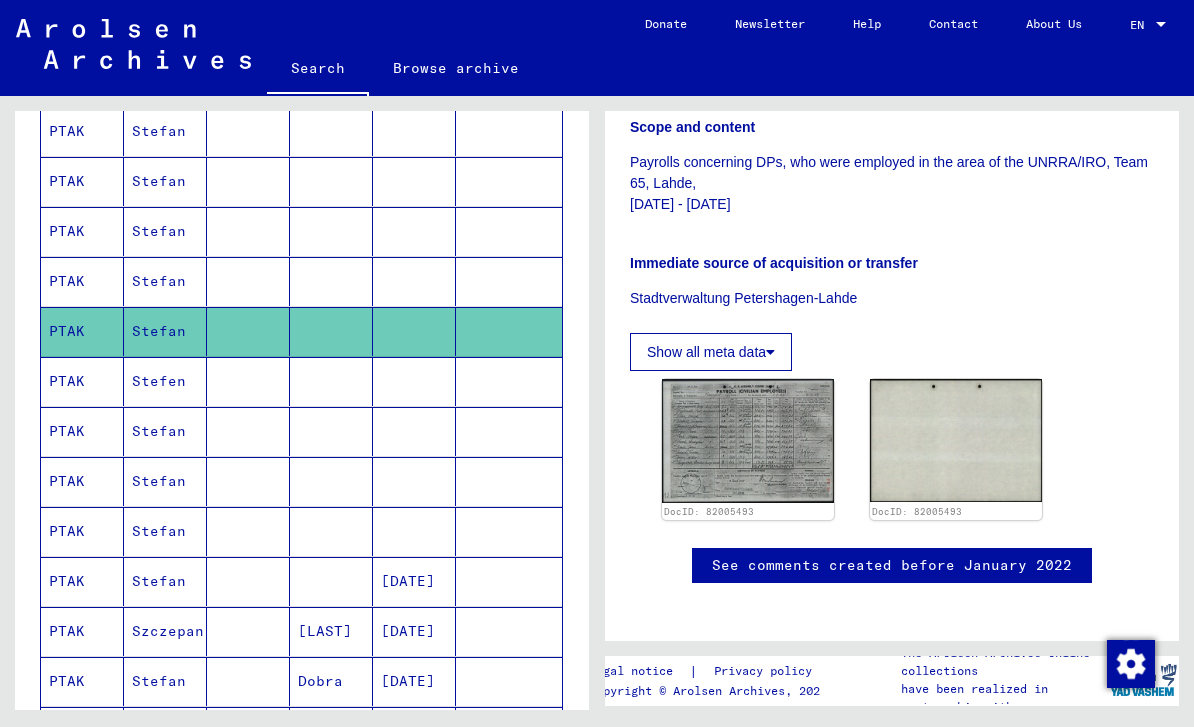 click at bounding box center [509, 431] 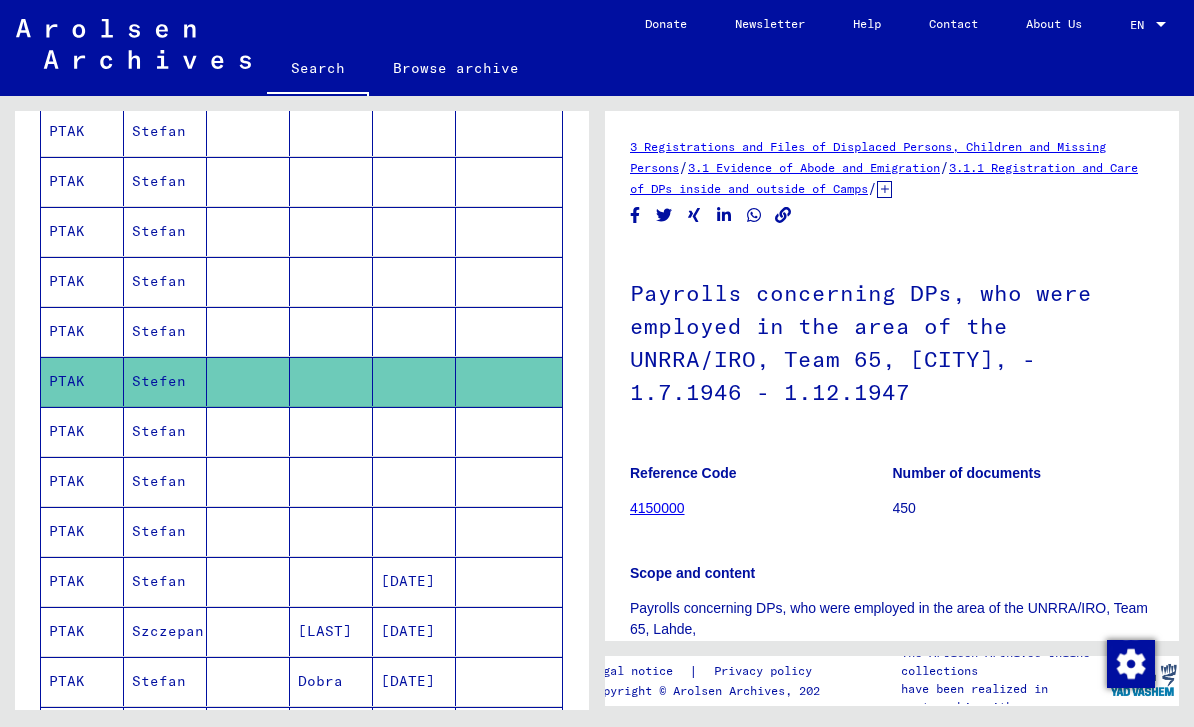 scroll, scrollTop: 0, scrollLeft: 0, axis: both 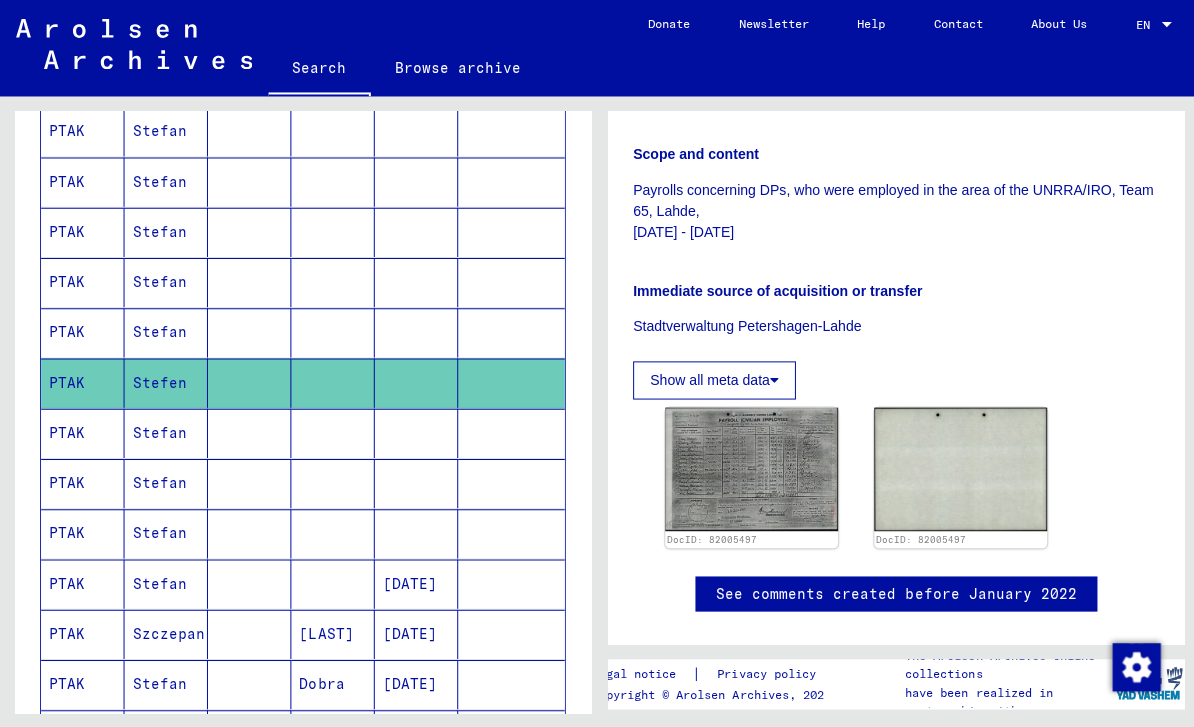 click at bounding box center (509, 481) 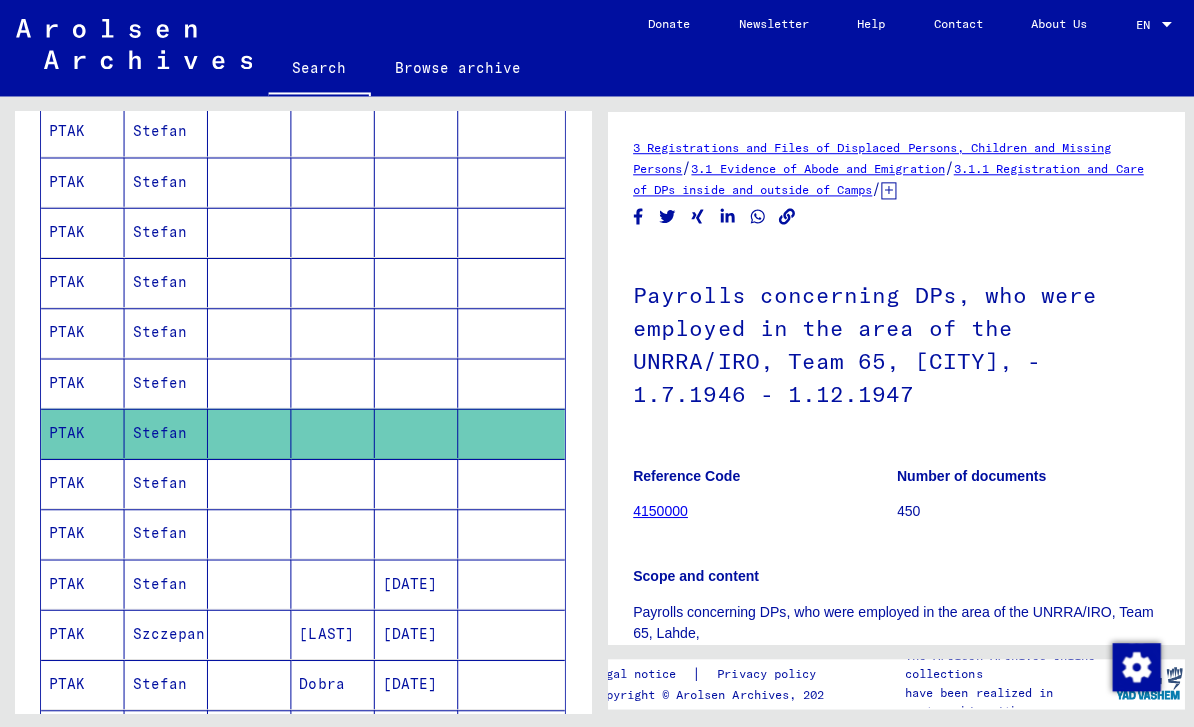 scroll, scrollTop: 0, scrollLeft: 0, axis: both 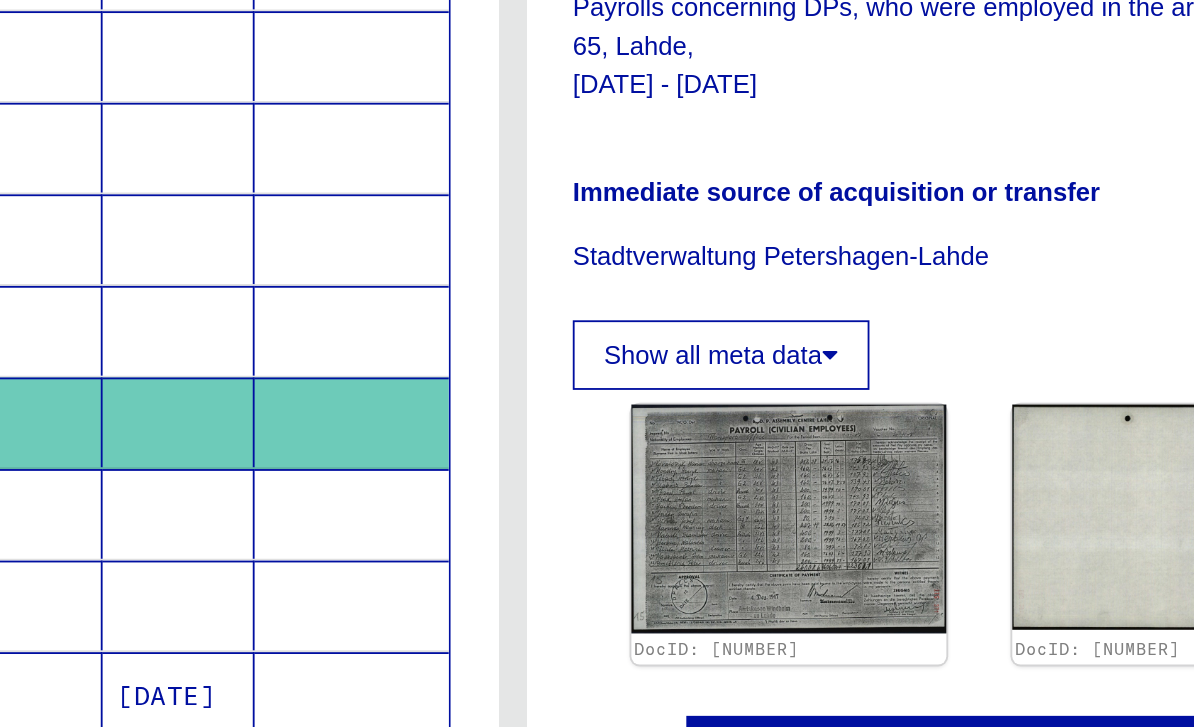 click at bounding box center (509, 531) 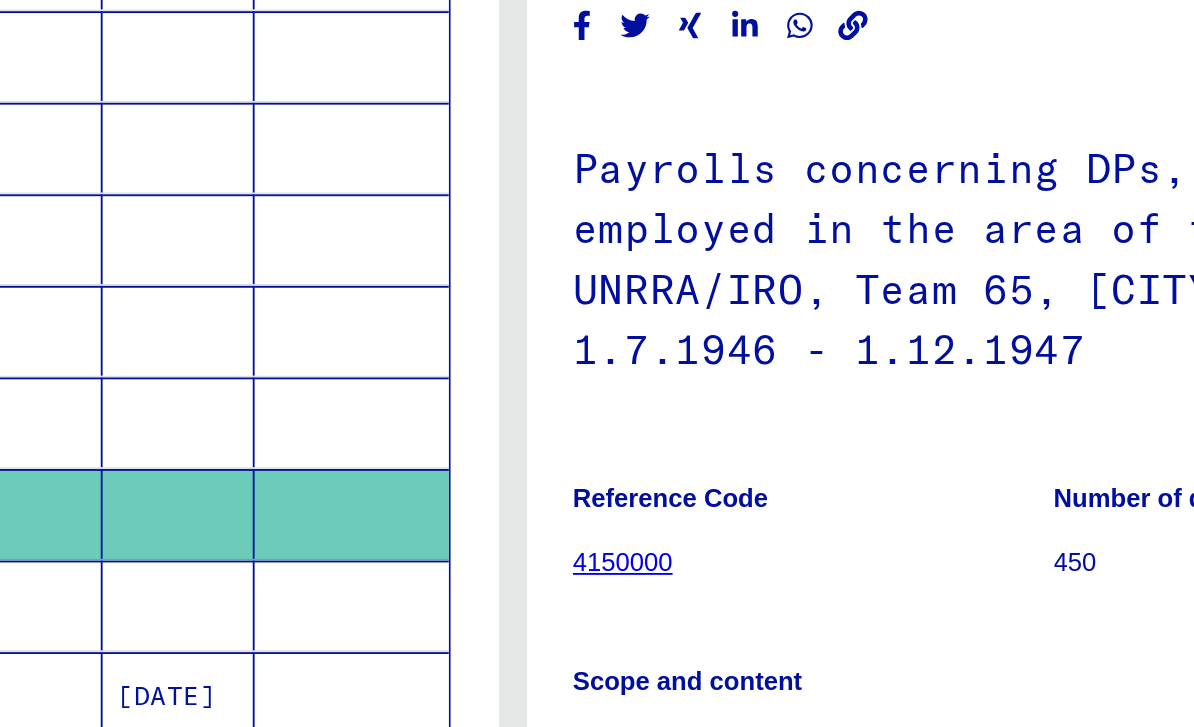 scroll, scrollTop: 0, scrollLeft: 0, axis: both 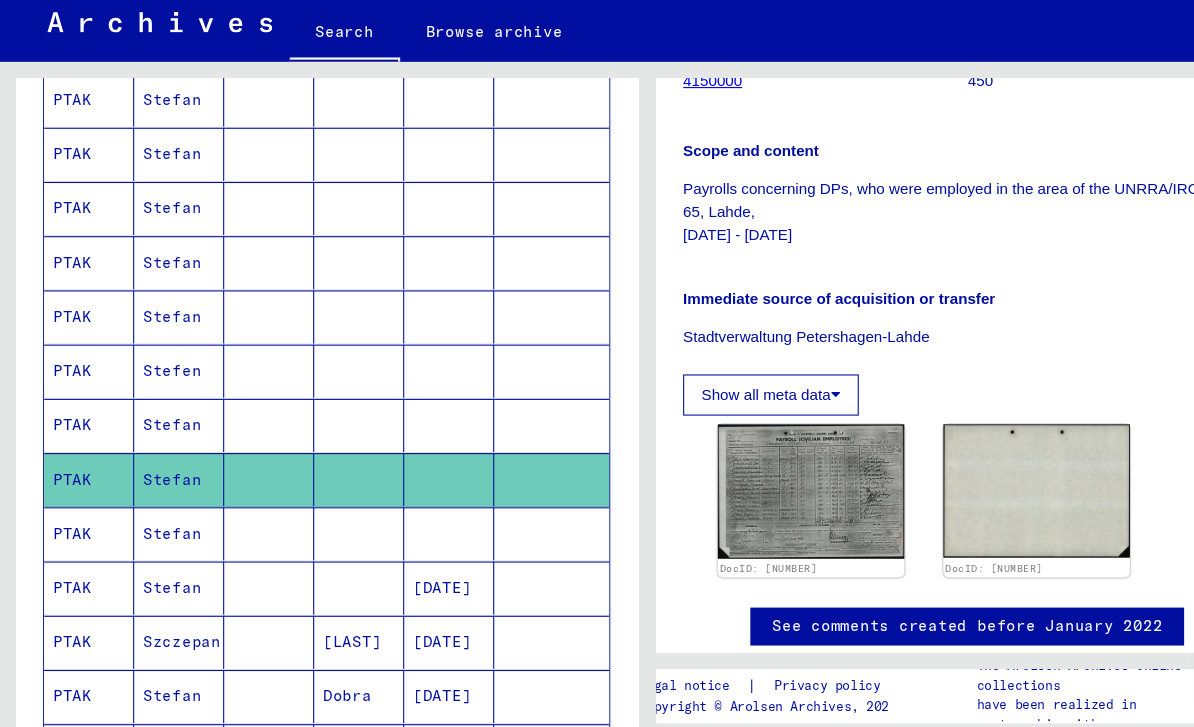 click at bounding box center (509, 581) 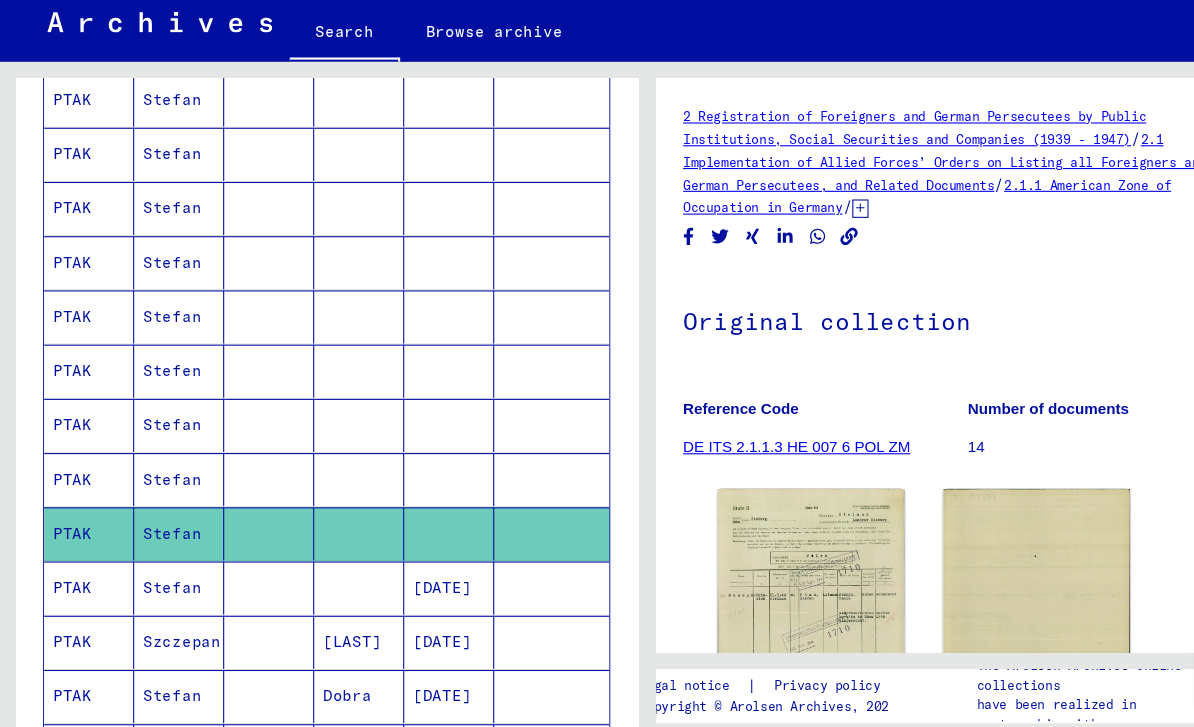 scroll, scrollTop: 0, scrollLeft: 0, axis: both 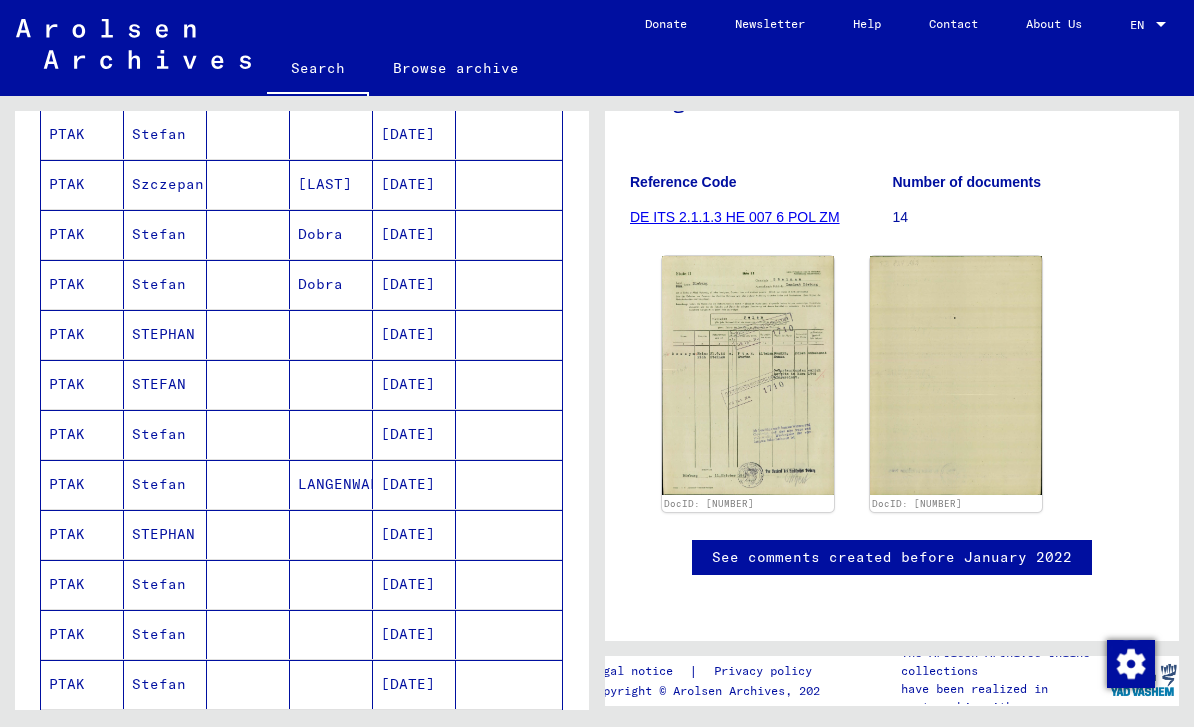 click on "[DATE]" at bounding box center (414, 434) 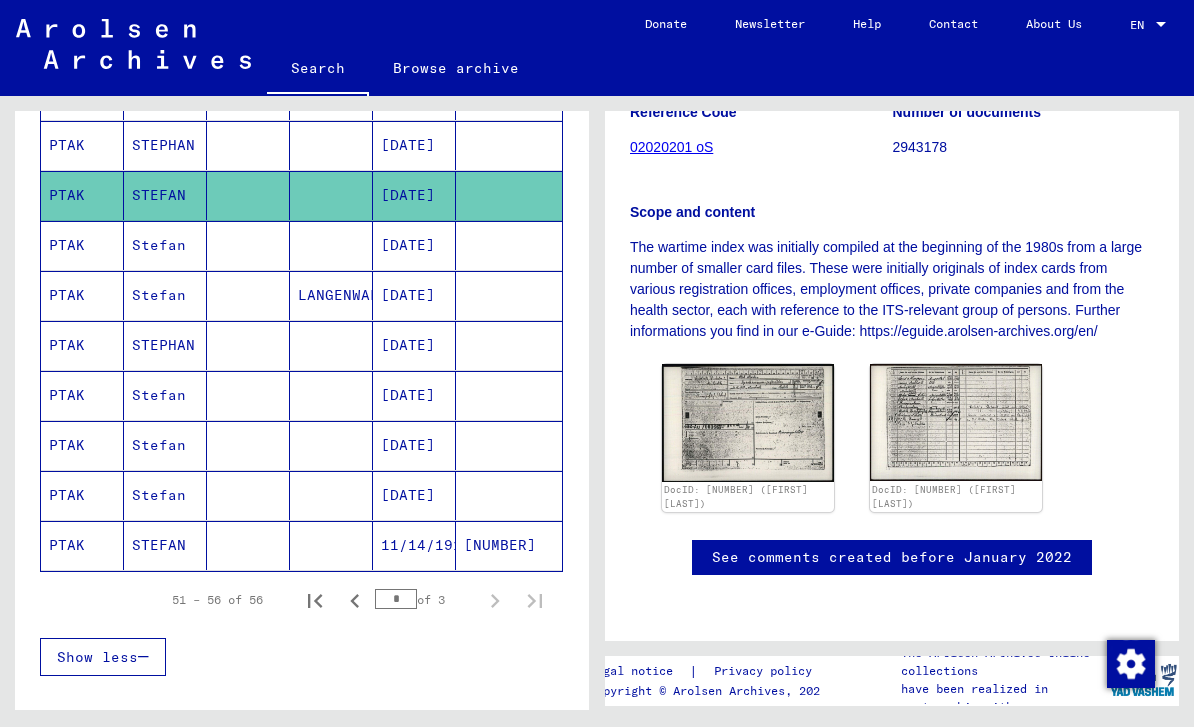 click on "11/14/1917" 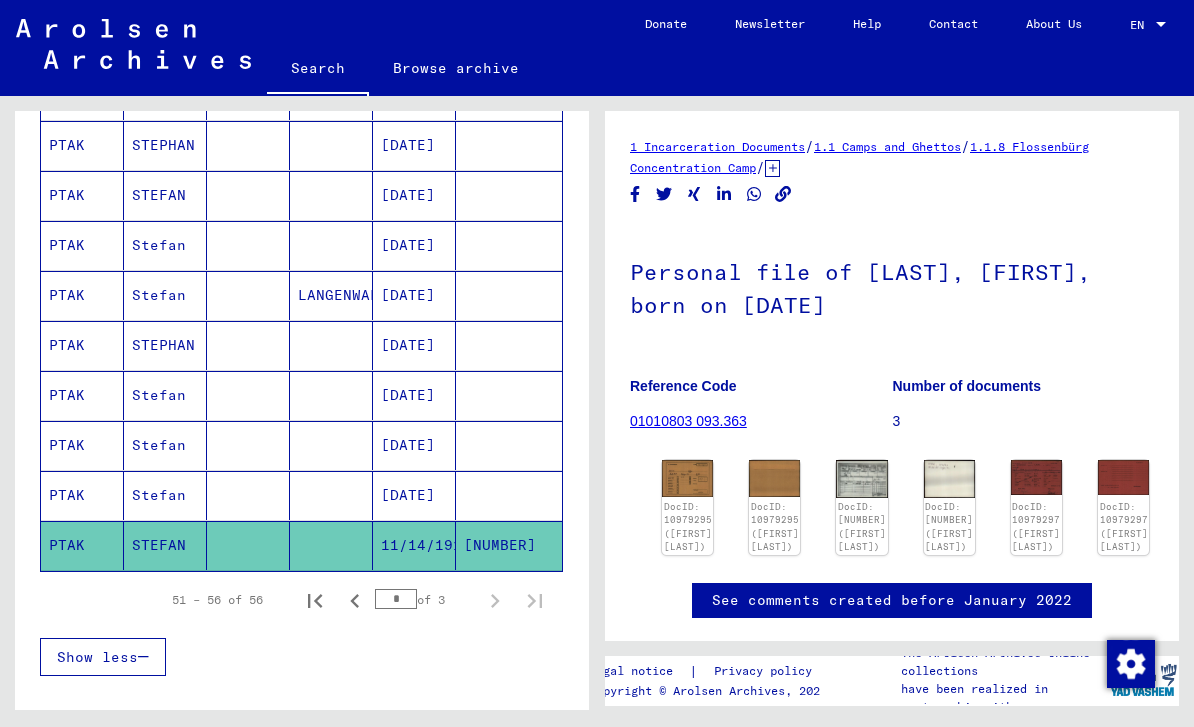 click 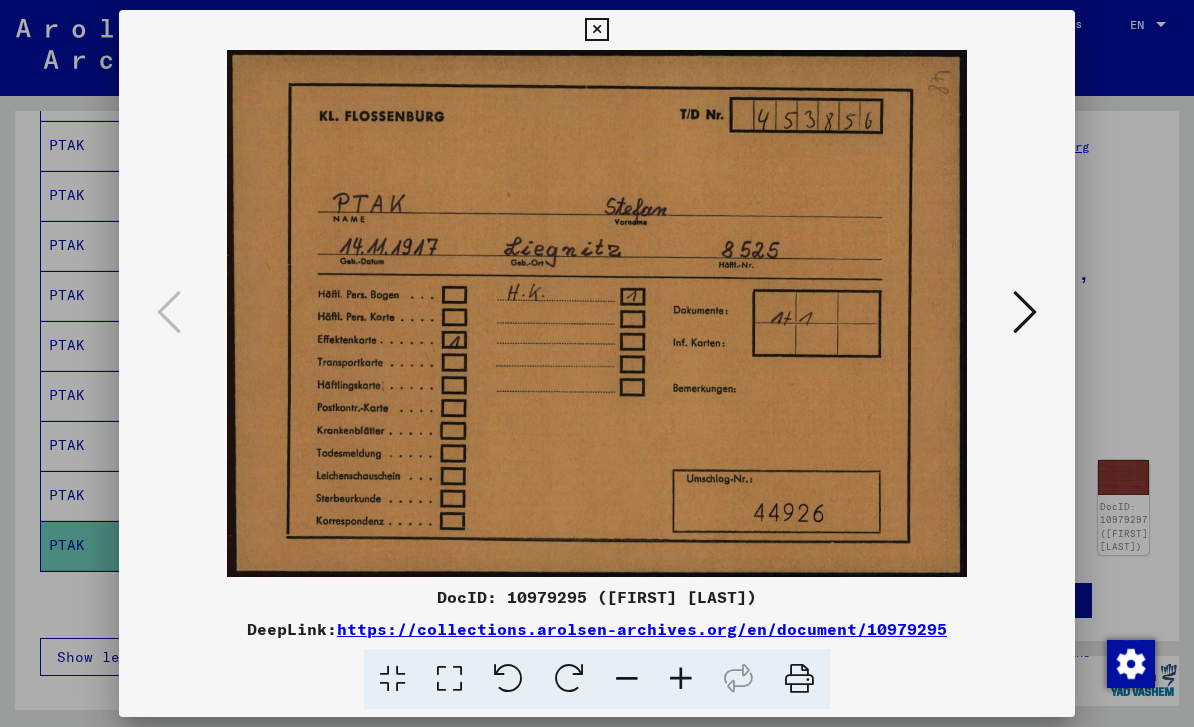 click at bounding box center [596, 30] 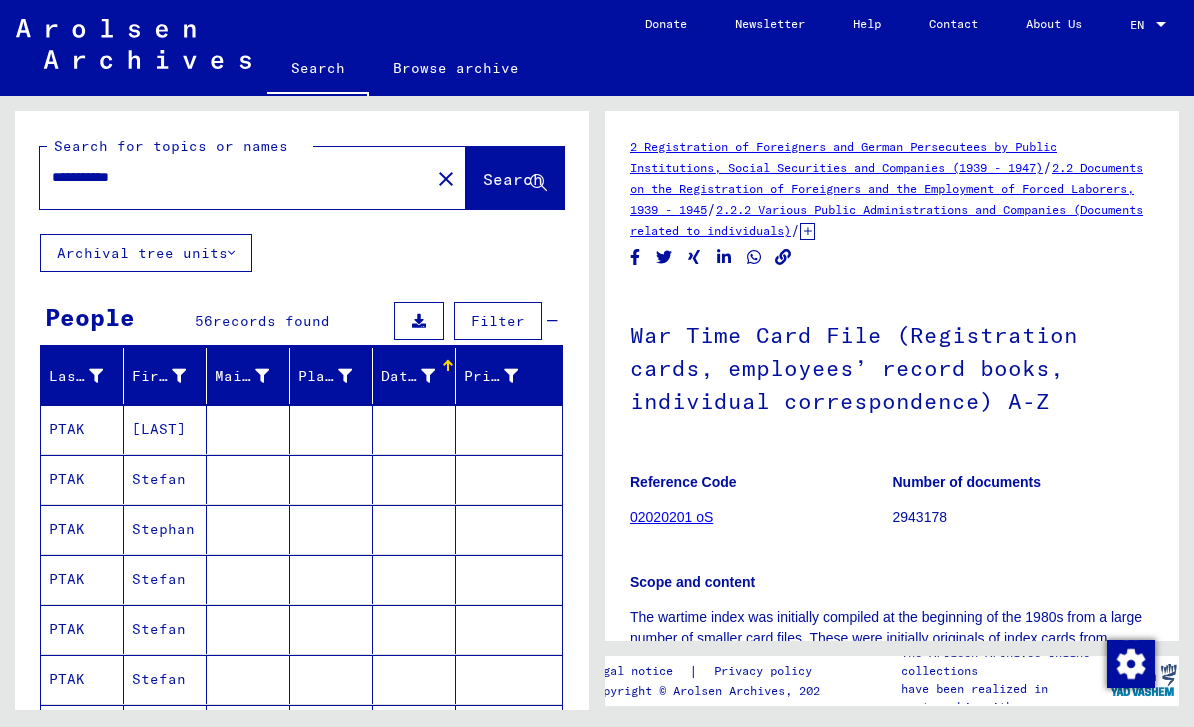 click on "**********" at bounding box center [235, 177] 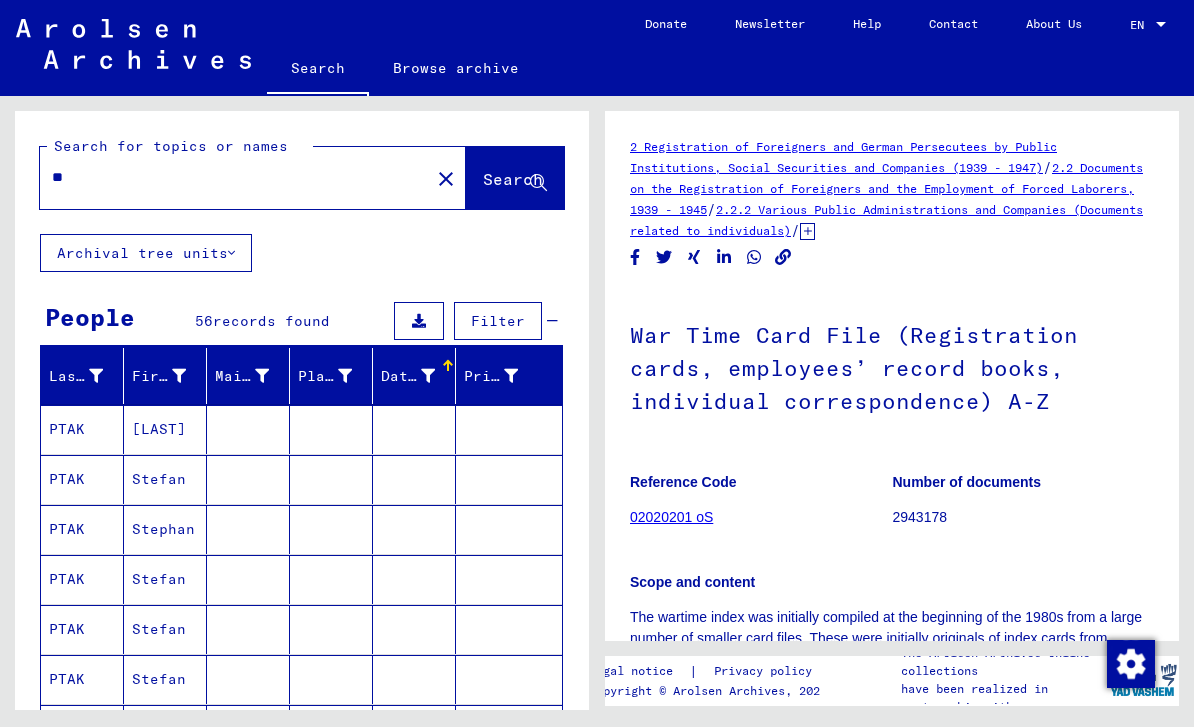 type on "*" 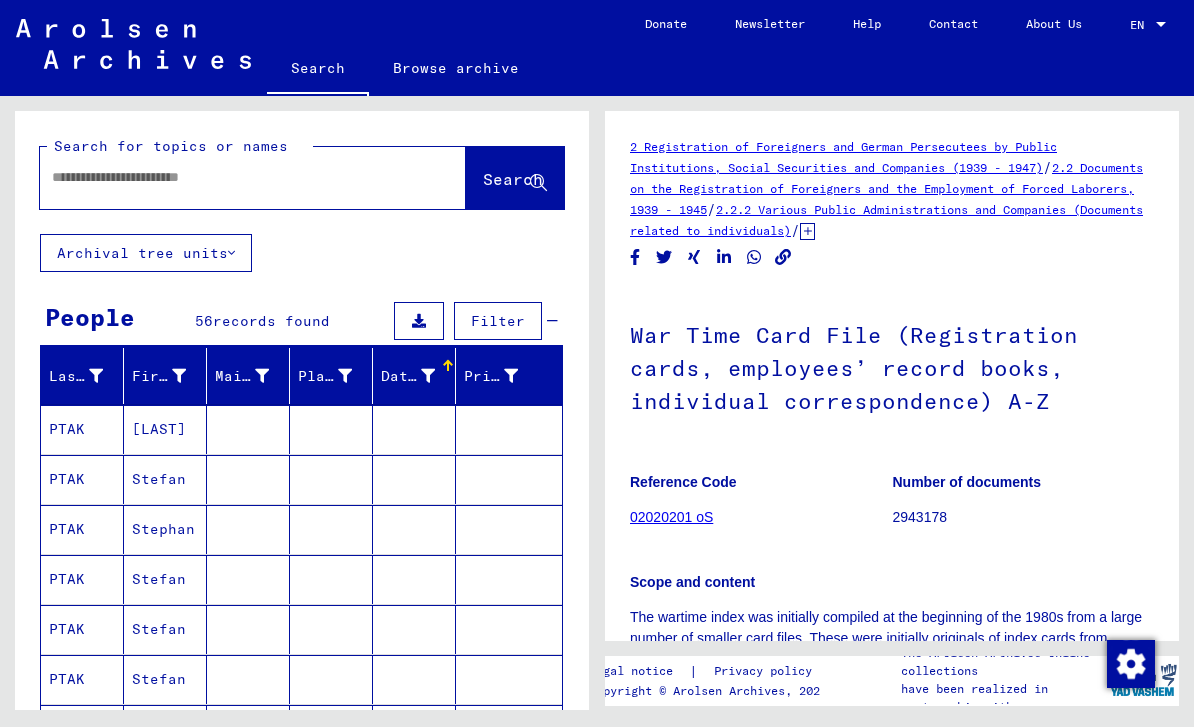 scroll, scrollTop: 0, scrollLeft: 0, axis: both 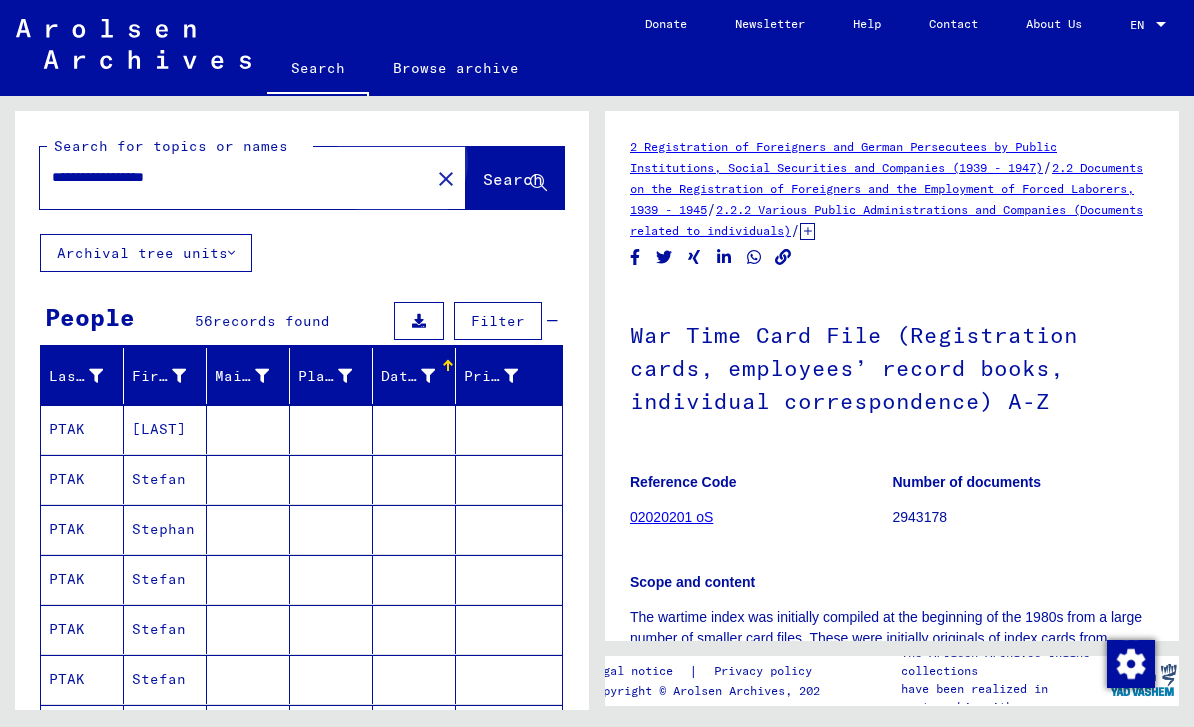 type on "**********" 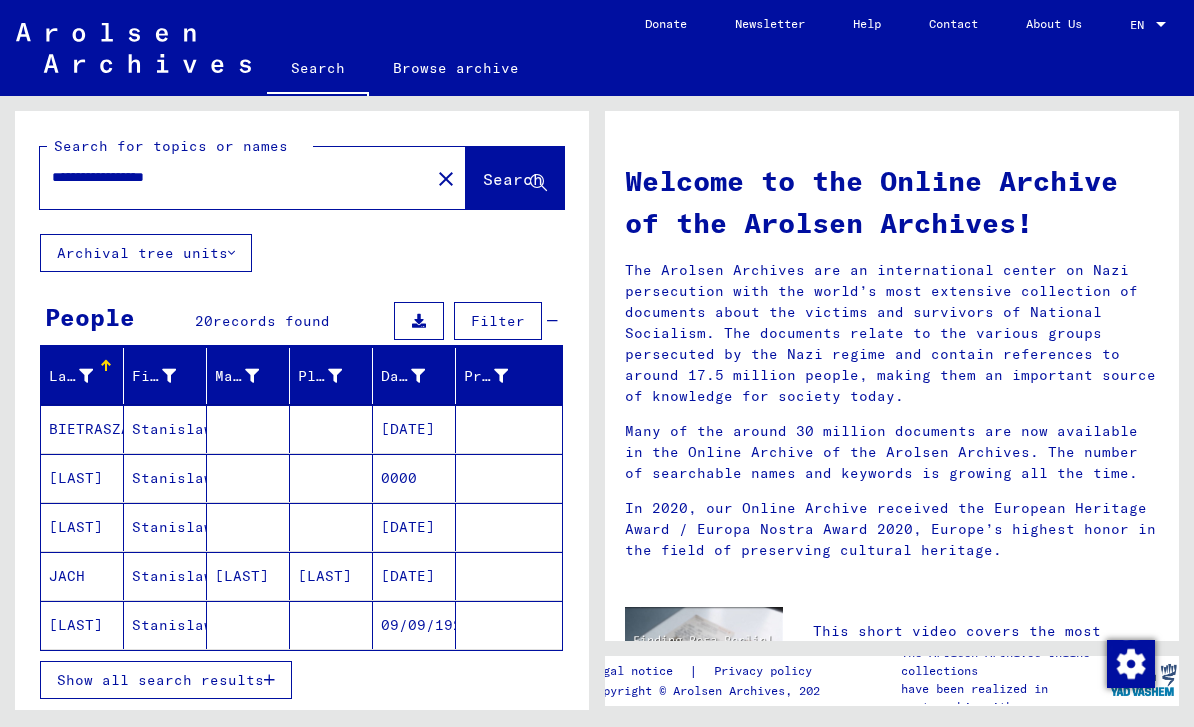 click on "Show all search results" at bounding box center [160, 680] 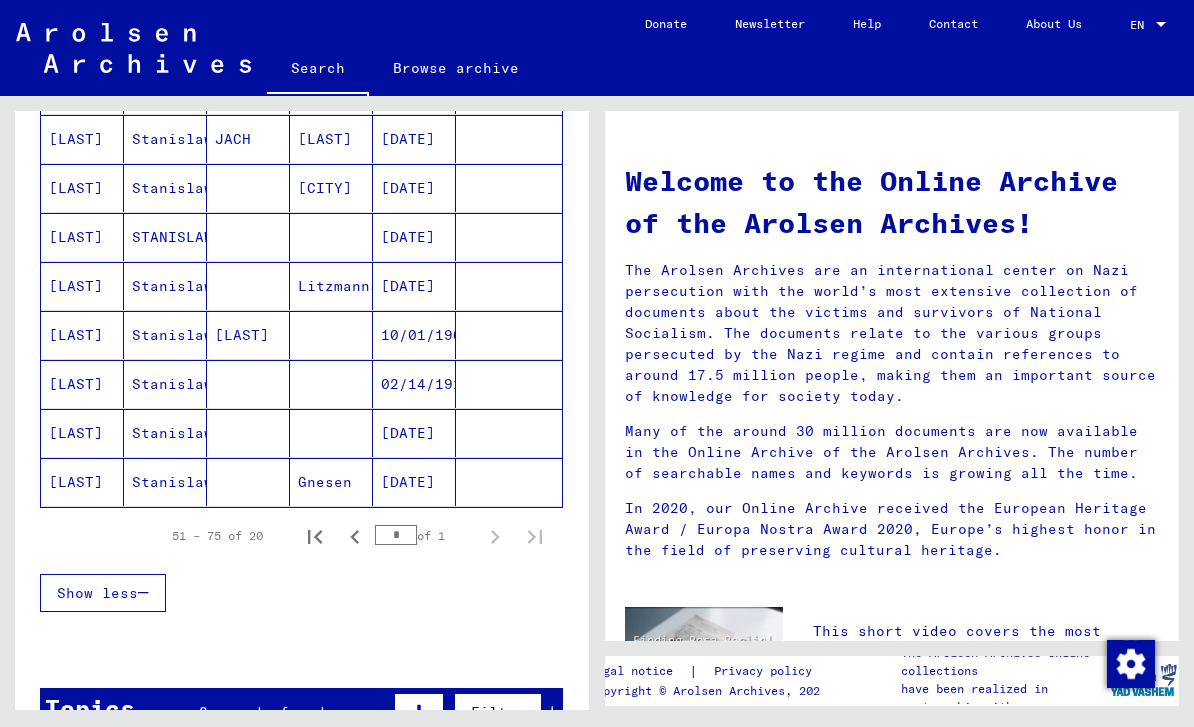 scroll, scrollTop: 878, scrollLeft: 0, axis: vertical 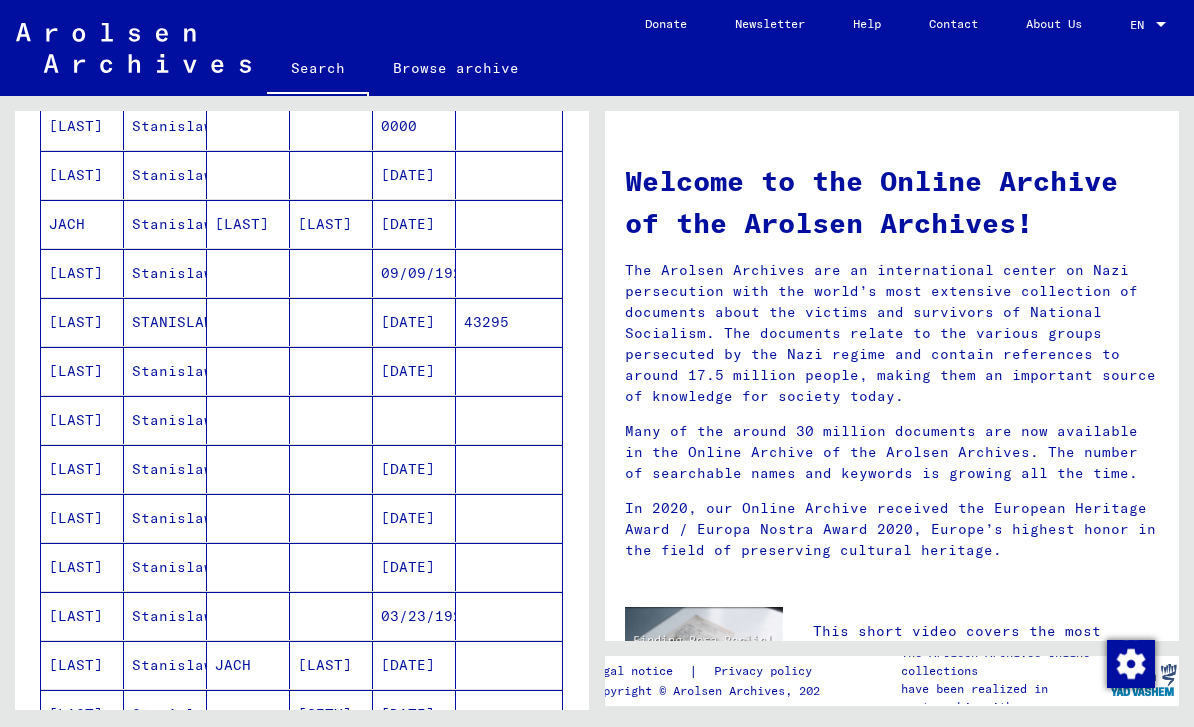click on "[DATE]" at bounding box center [414, 518] 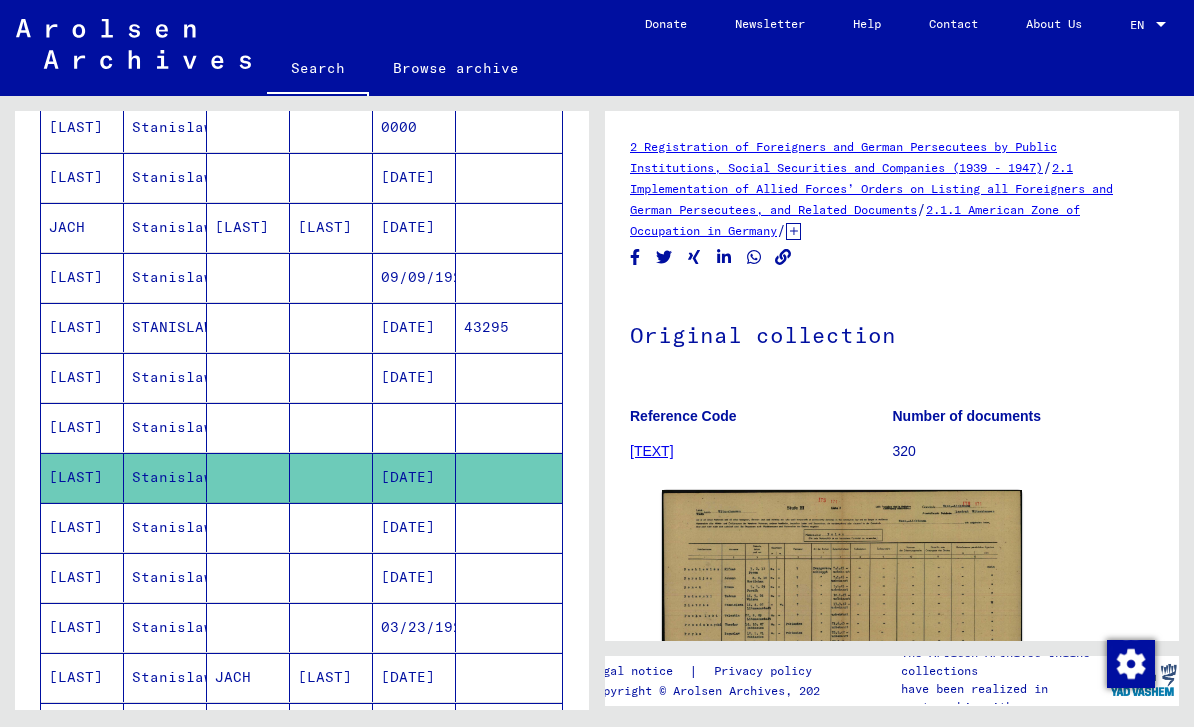 scroll, scrollTop: 0, scrollLeft: 0, axis: both 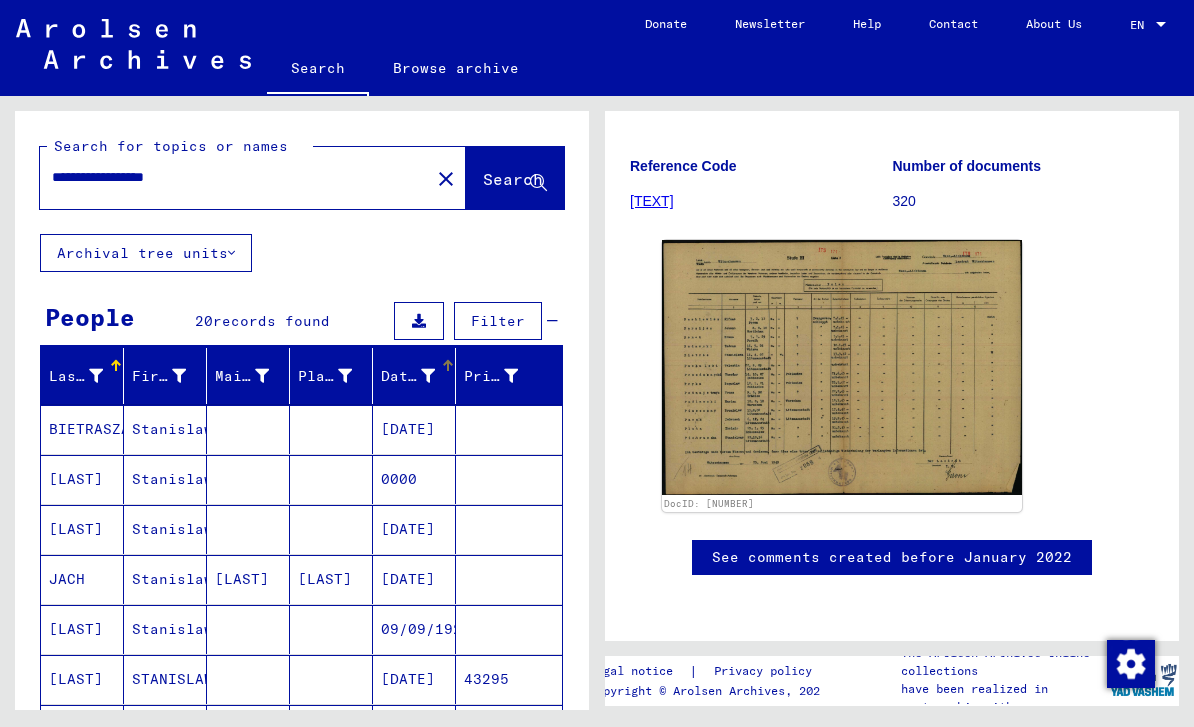 click at bounding box center [428, 376] 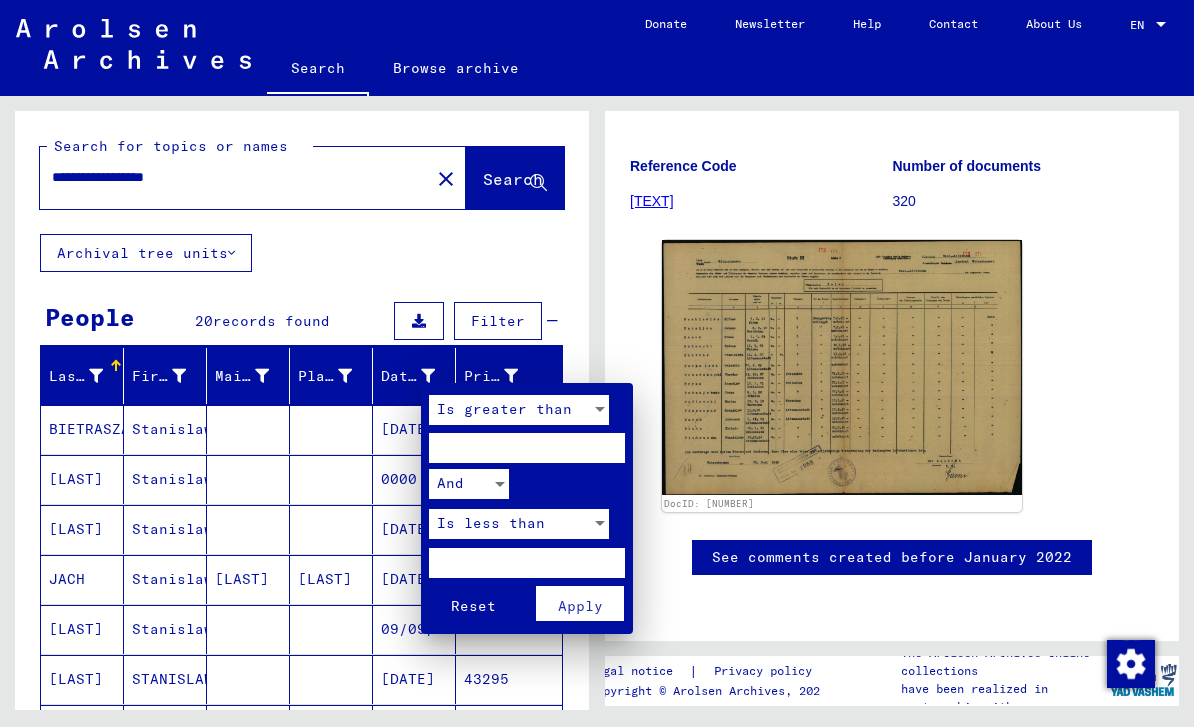click at bounding box center [597, 363] 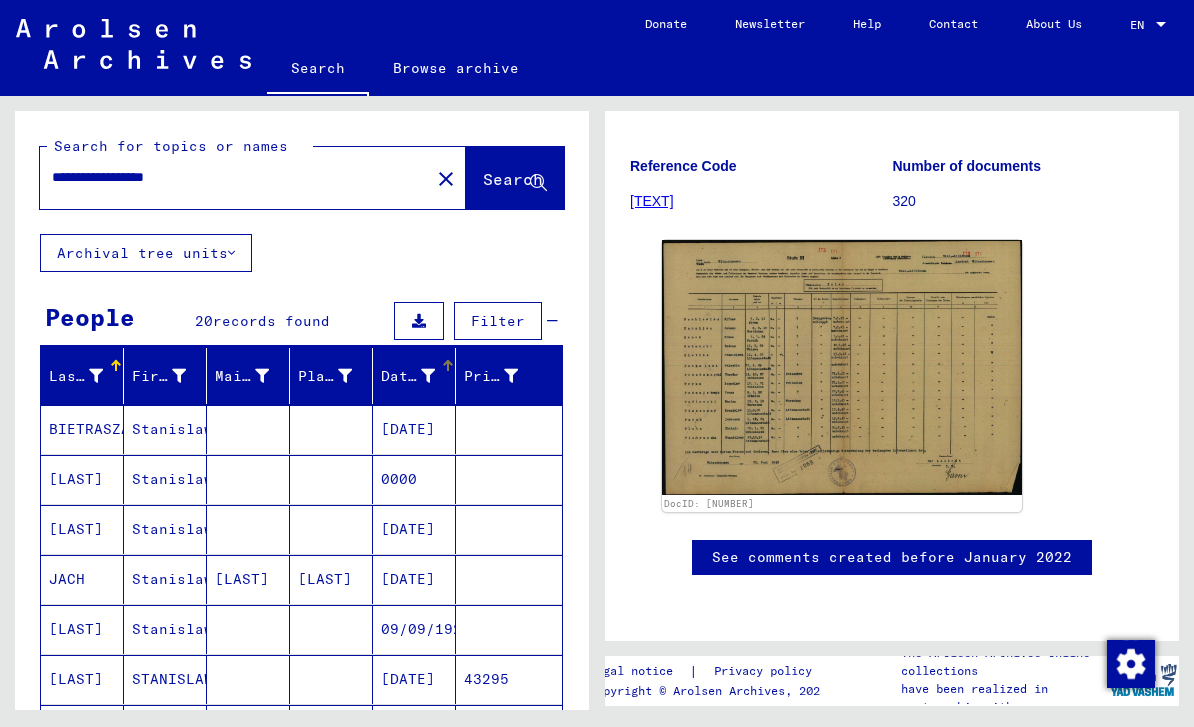 click on "Date of Birth" at bounding box center [408, 376] 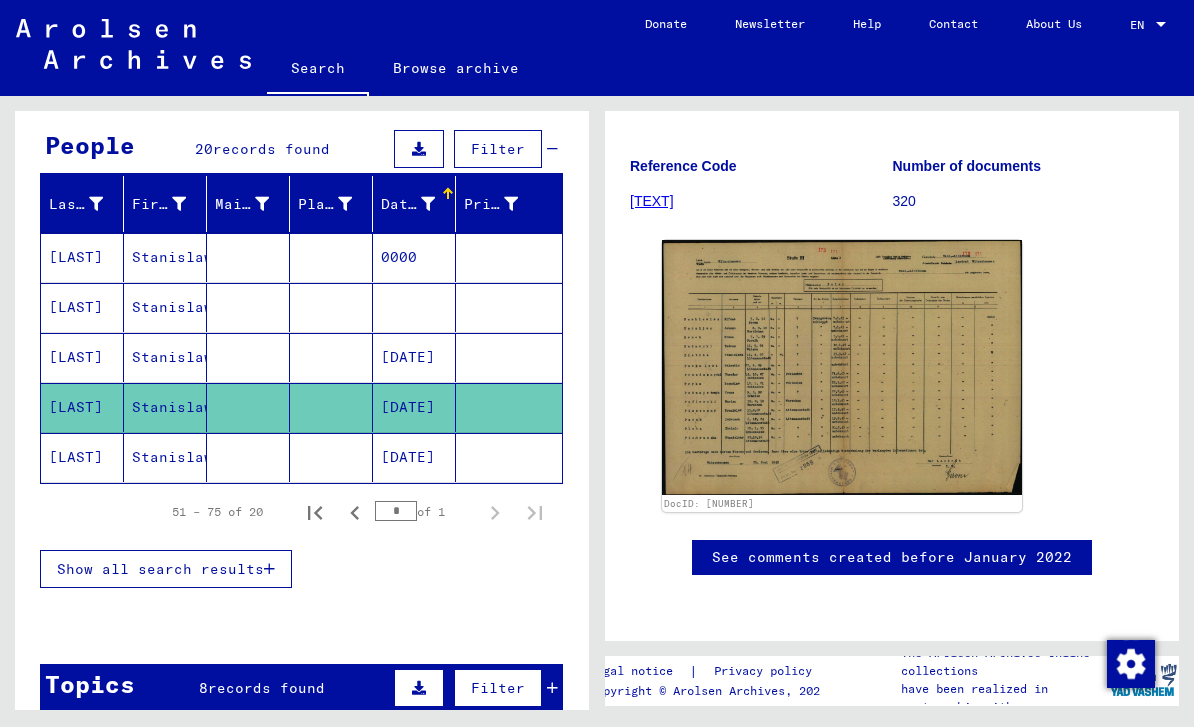 scroll, scrollTop: 218, scrollLeft: 0, axis: vertical 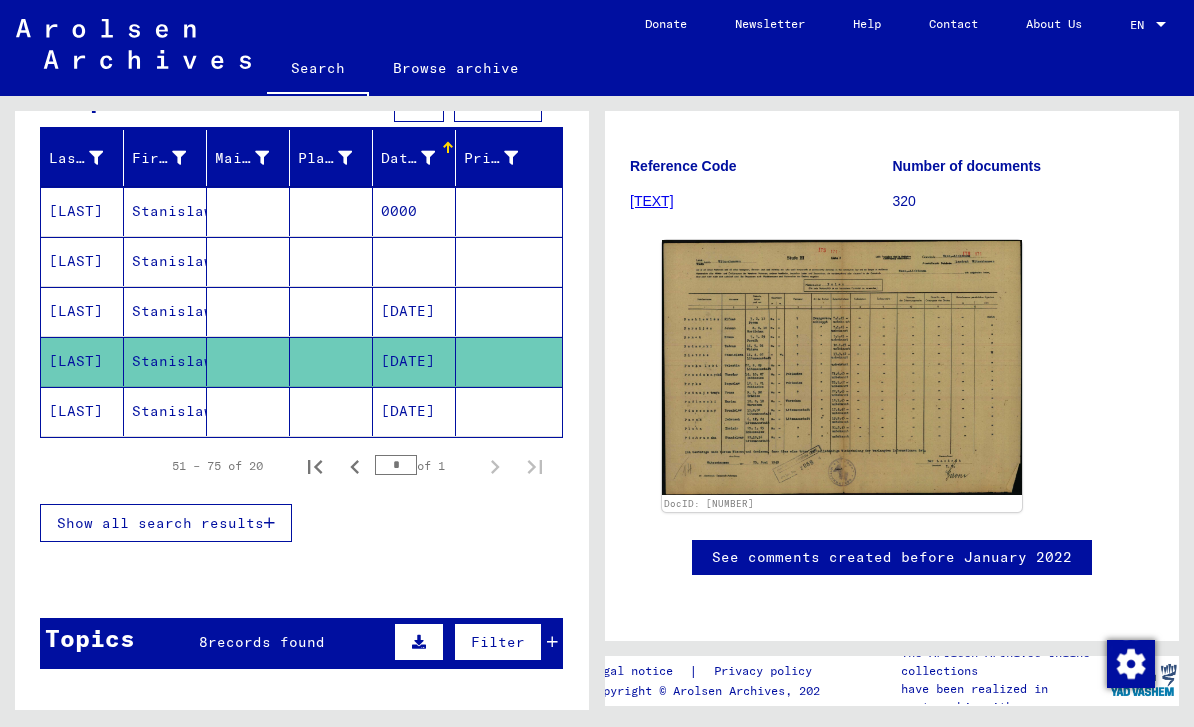 click on "Show all search results" at bounding box center (160, 523) 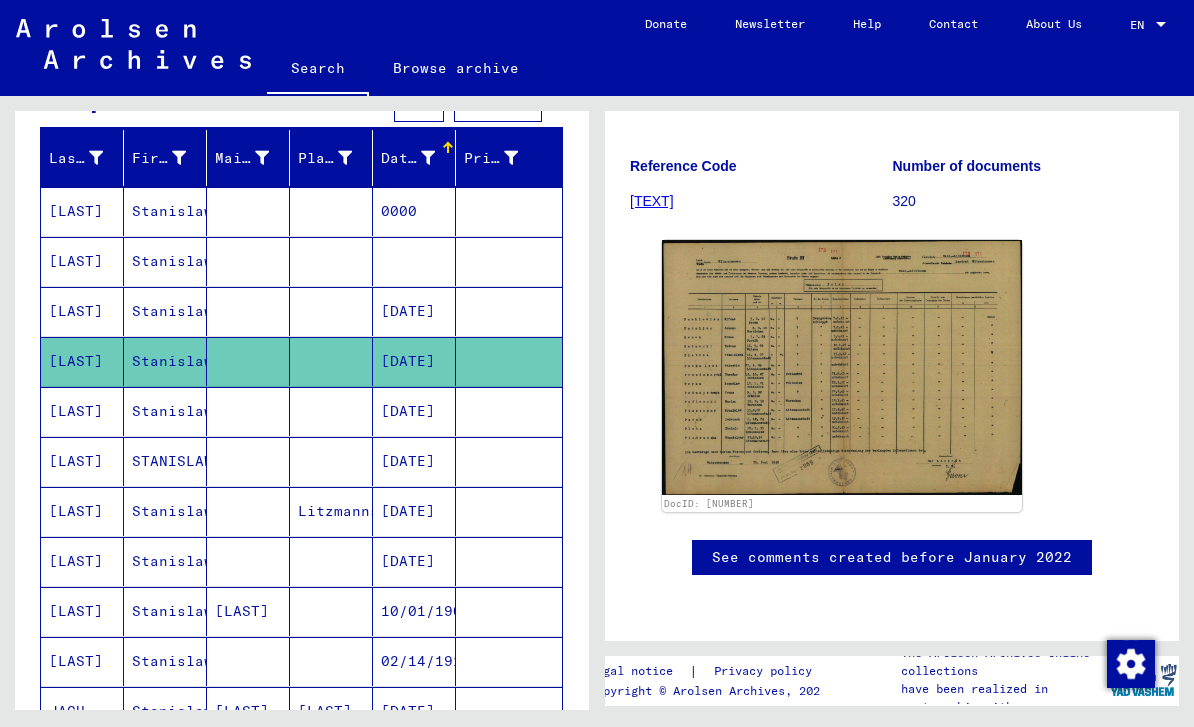 click on "Stanislawa" at bounding box center (165, 311) 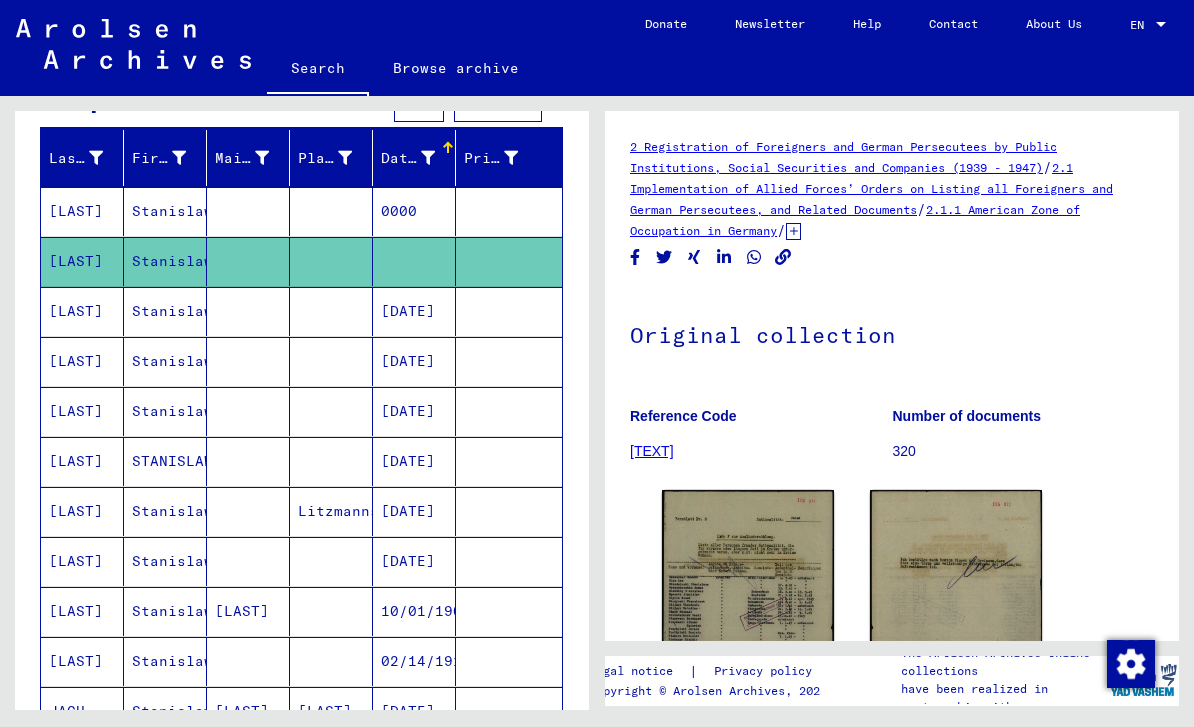scroll, scrollTop: 0, scrollLeft: 0, axis: both 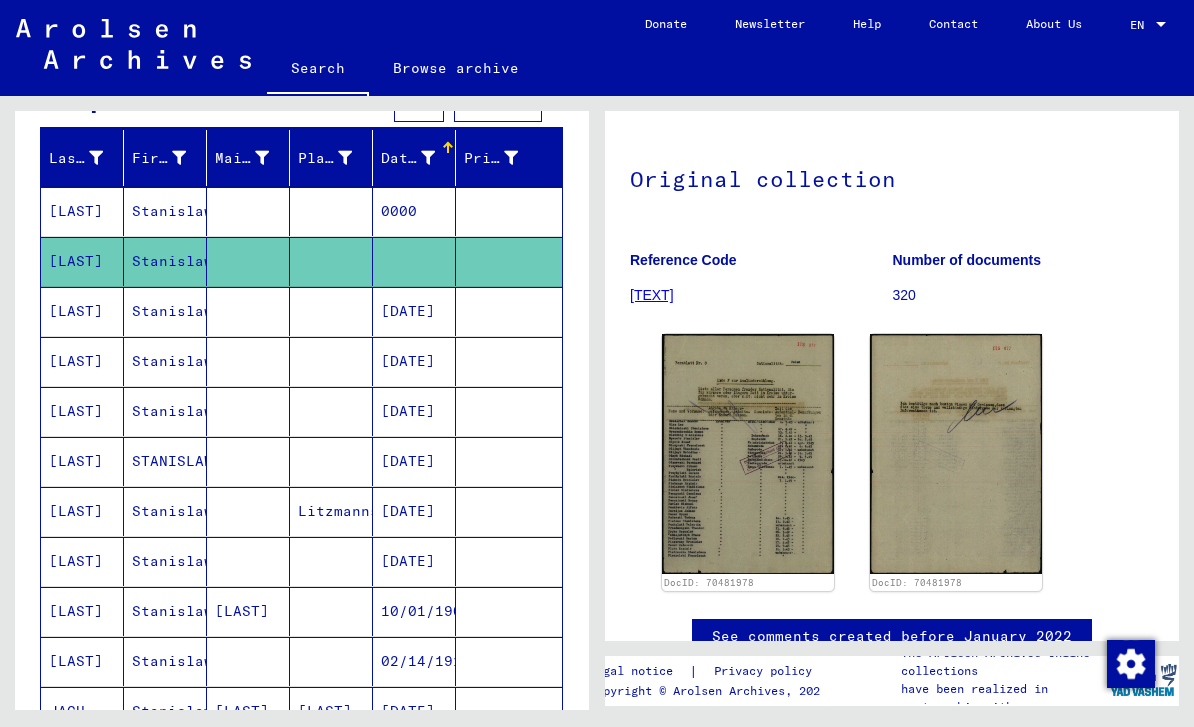 click at bounding box center (509, 361) 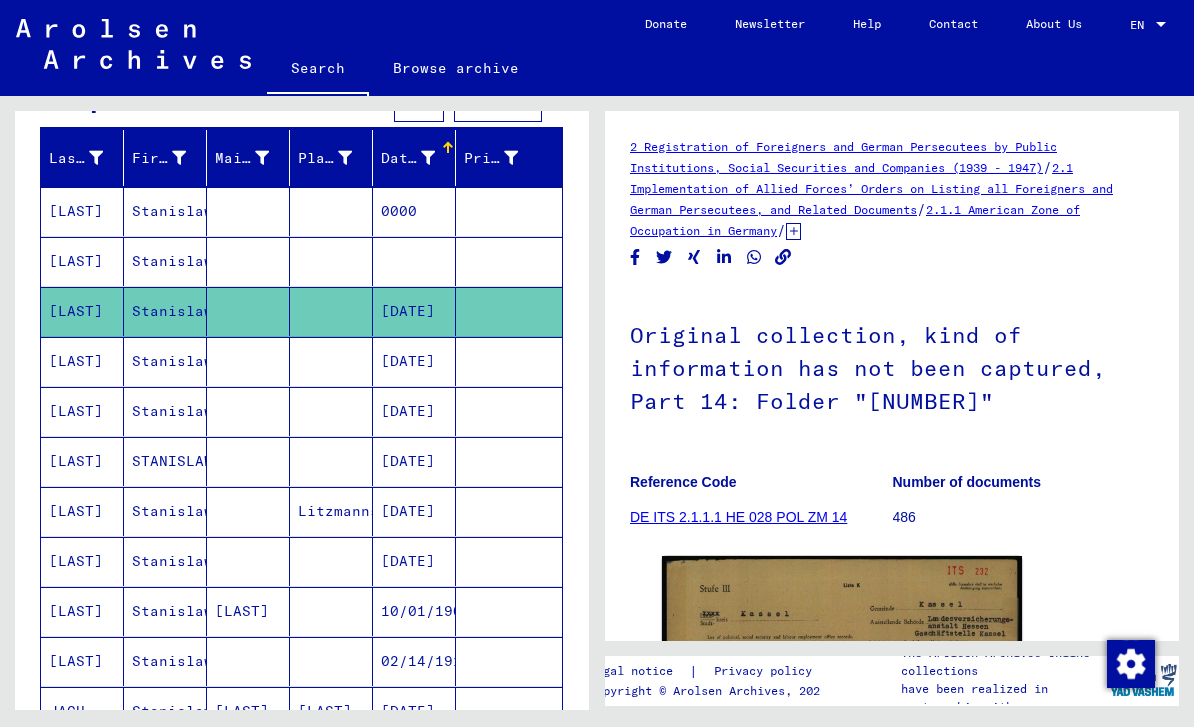 scroll, scrollTop: 0, scrollLeft: 0, axis: both 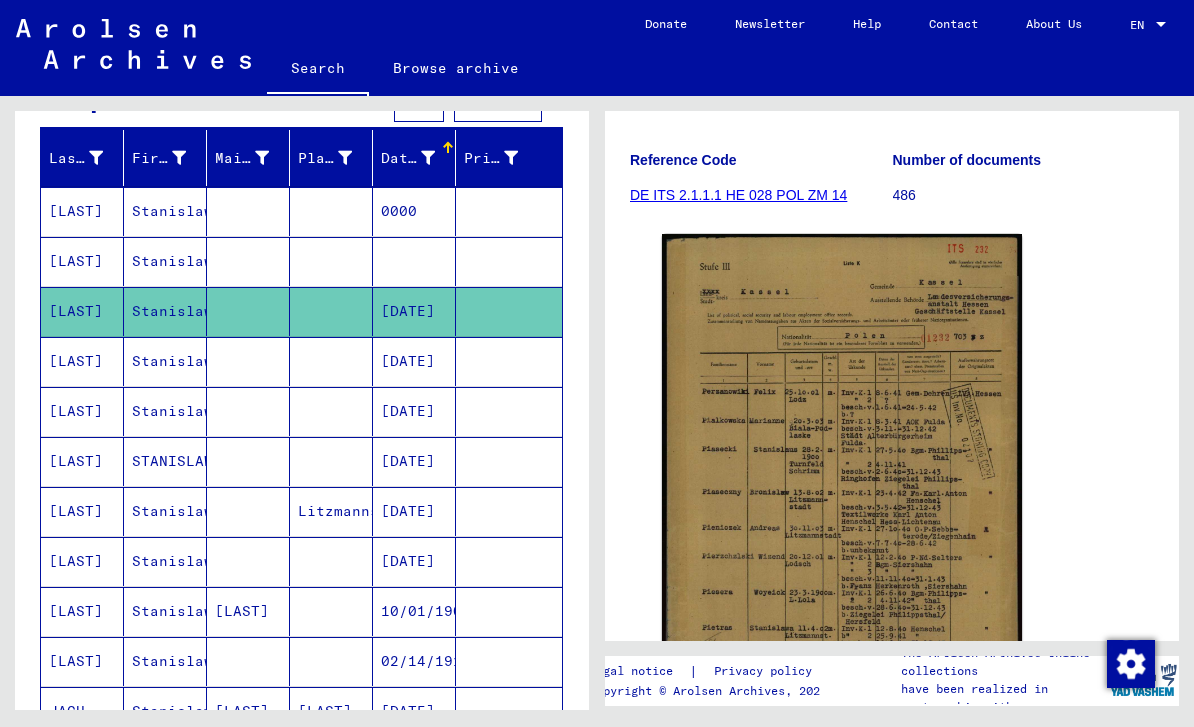 click at bounding box center (509, 411) 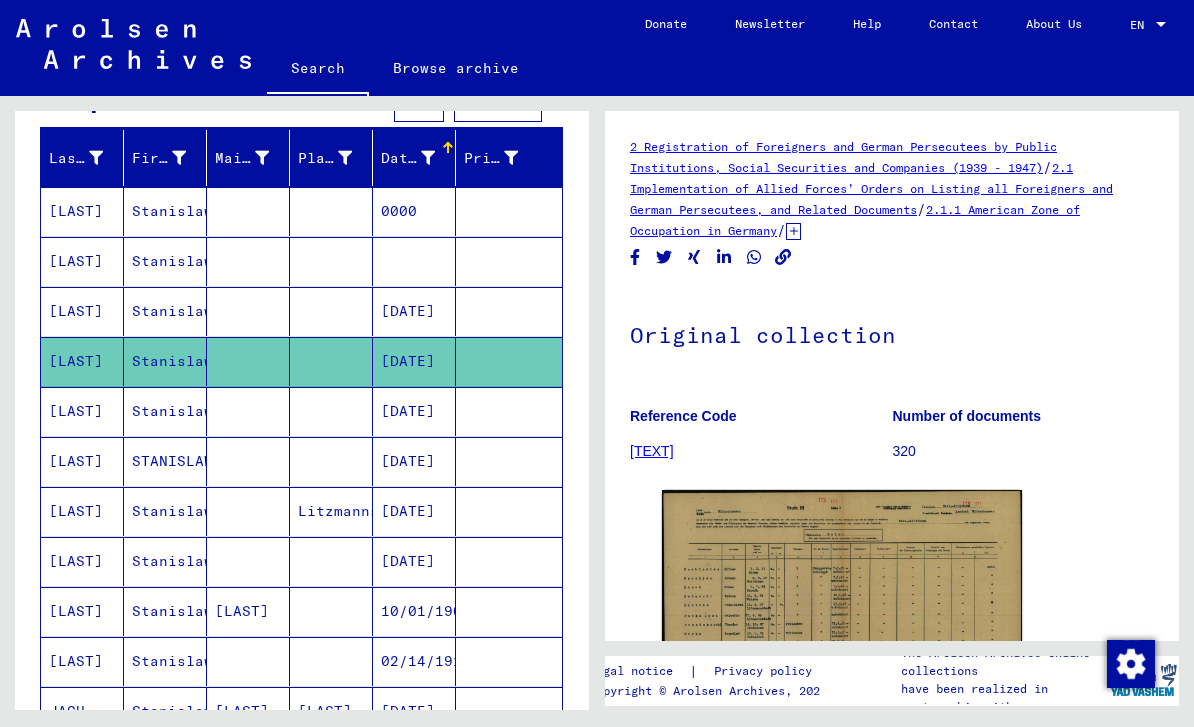scroll, scrollTop: 0, scrollLeft: 0, axis: both 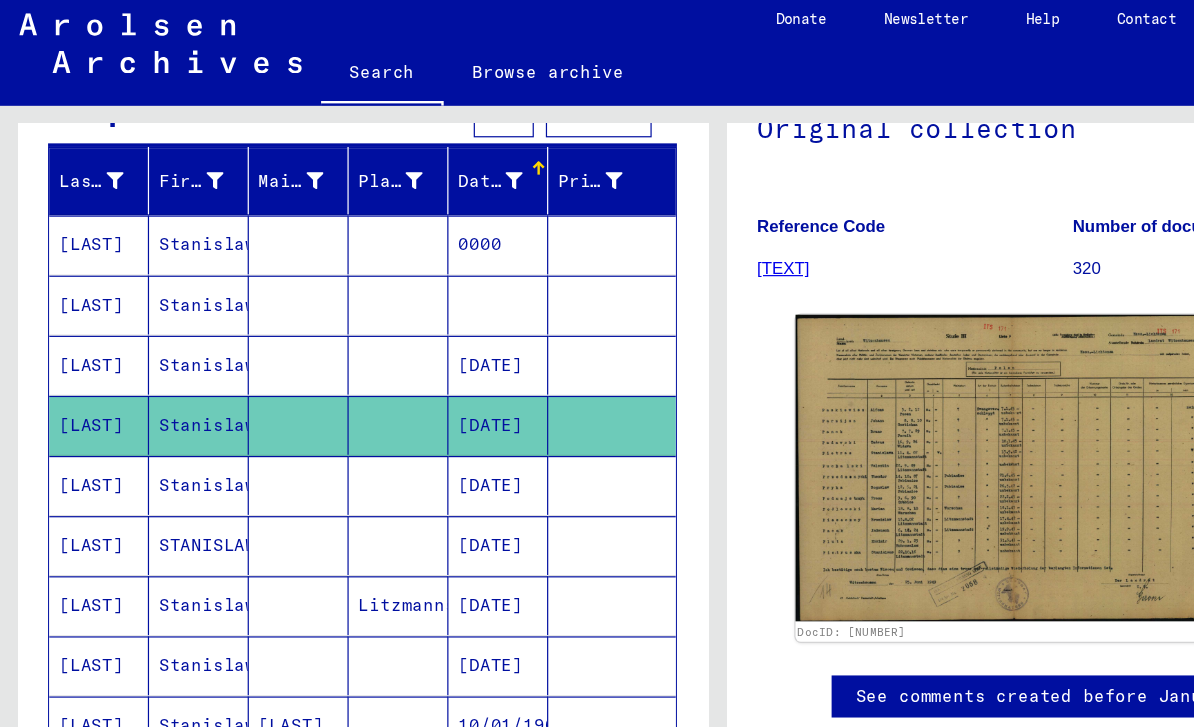 click at bounding box center (509, 461) 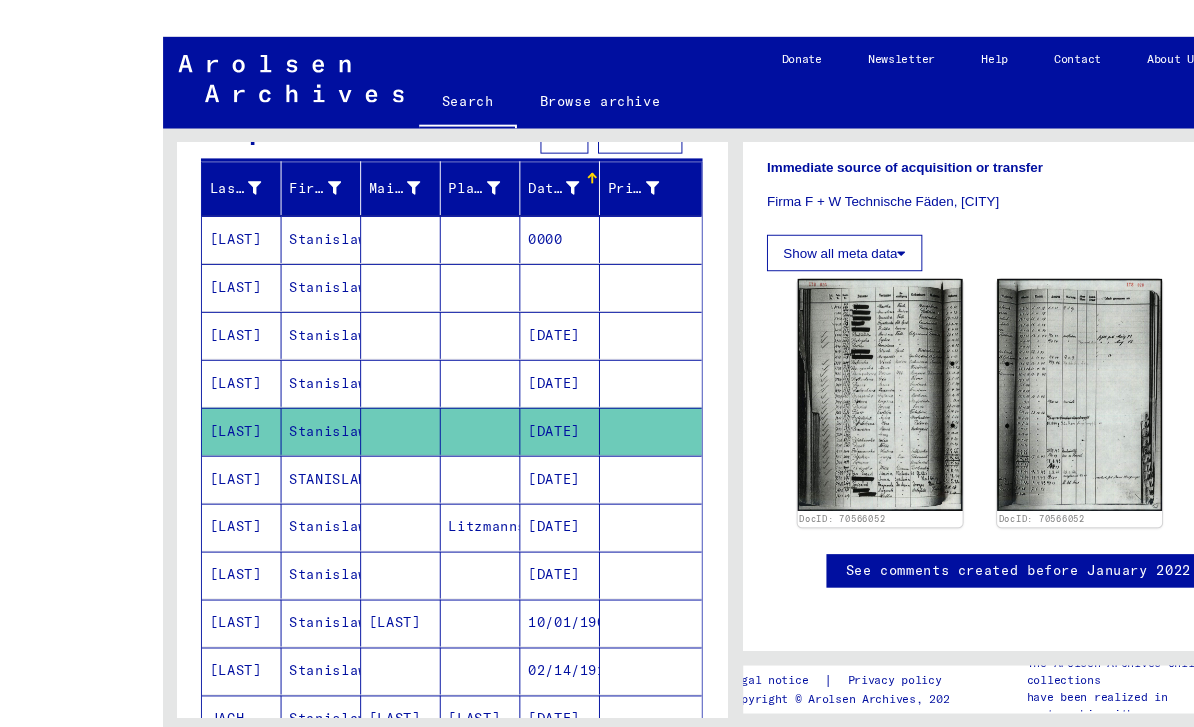 scroll, scrollTop: 561, scrollLeft: 0, axis: vertical 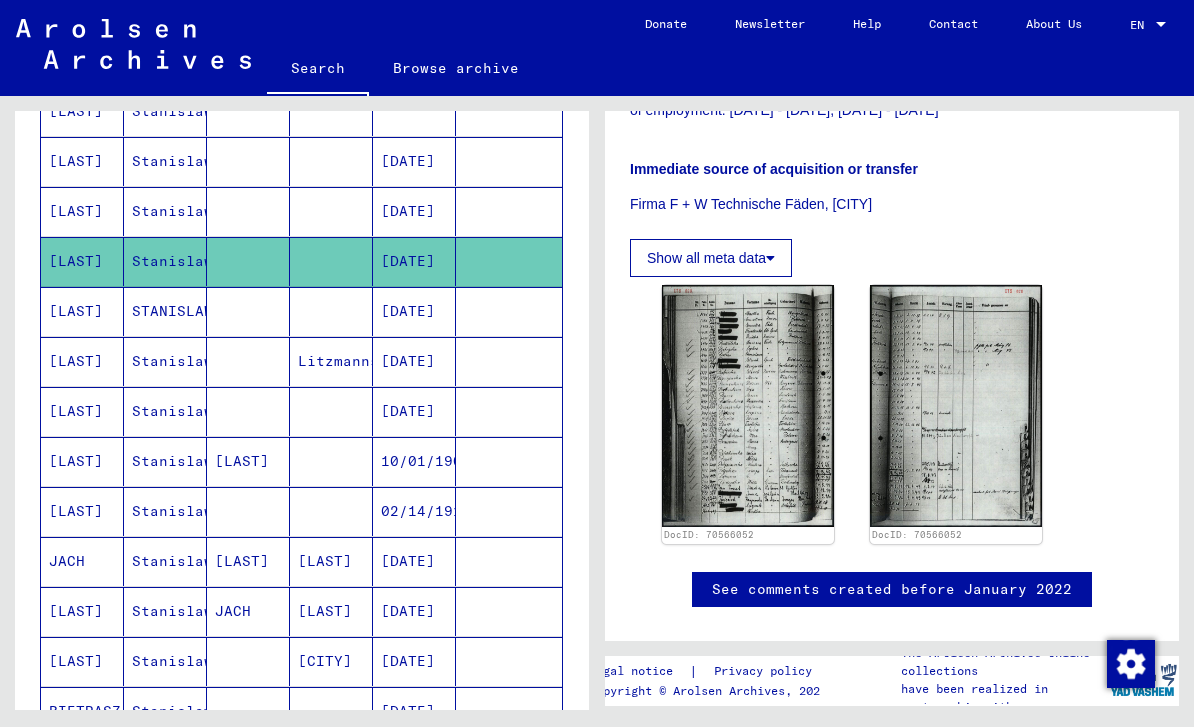 click at bounding box center [509, 511] 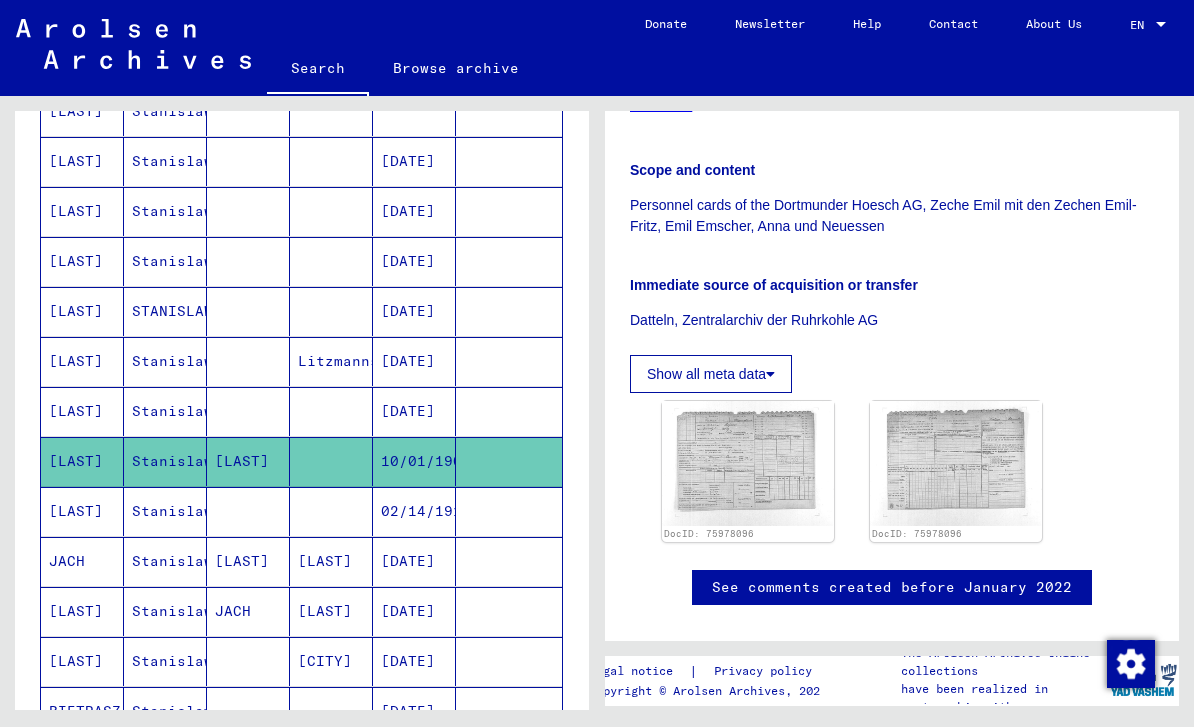 scroll, scrollTop: 444, scrollLeft: 0, axis: vertical 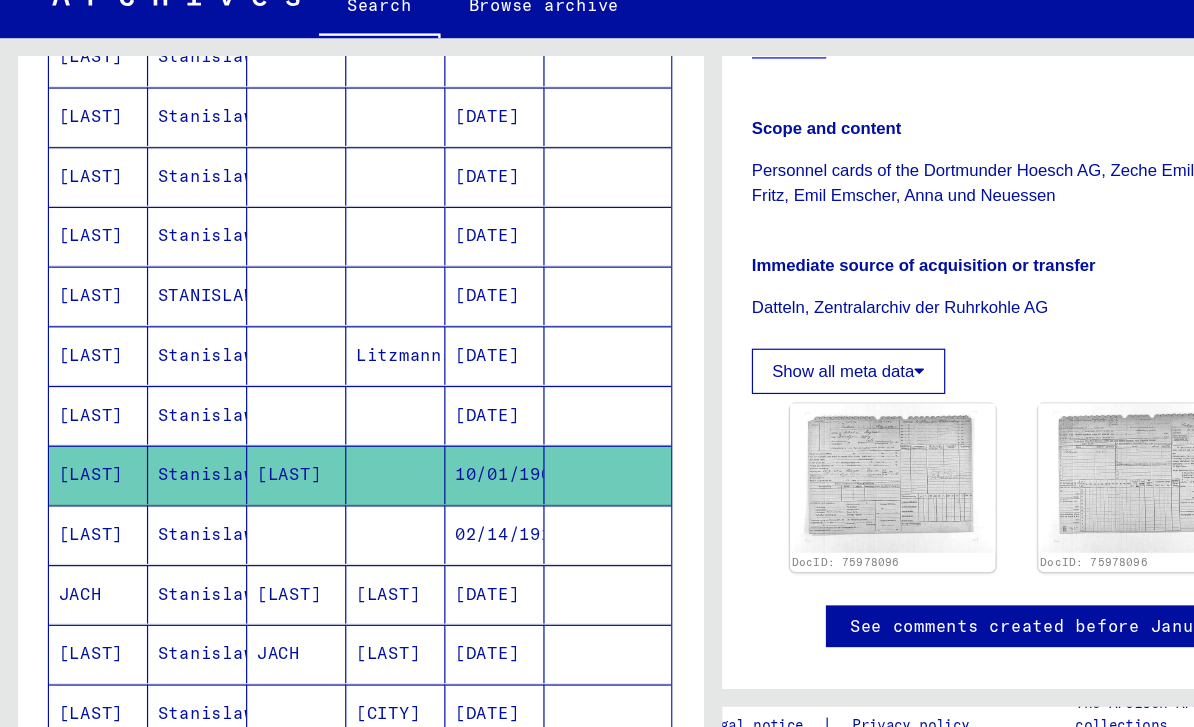 click at bounding box center [509, 461] 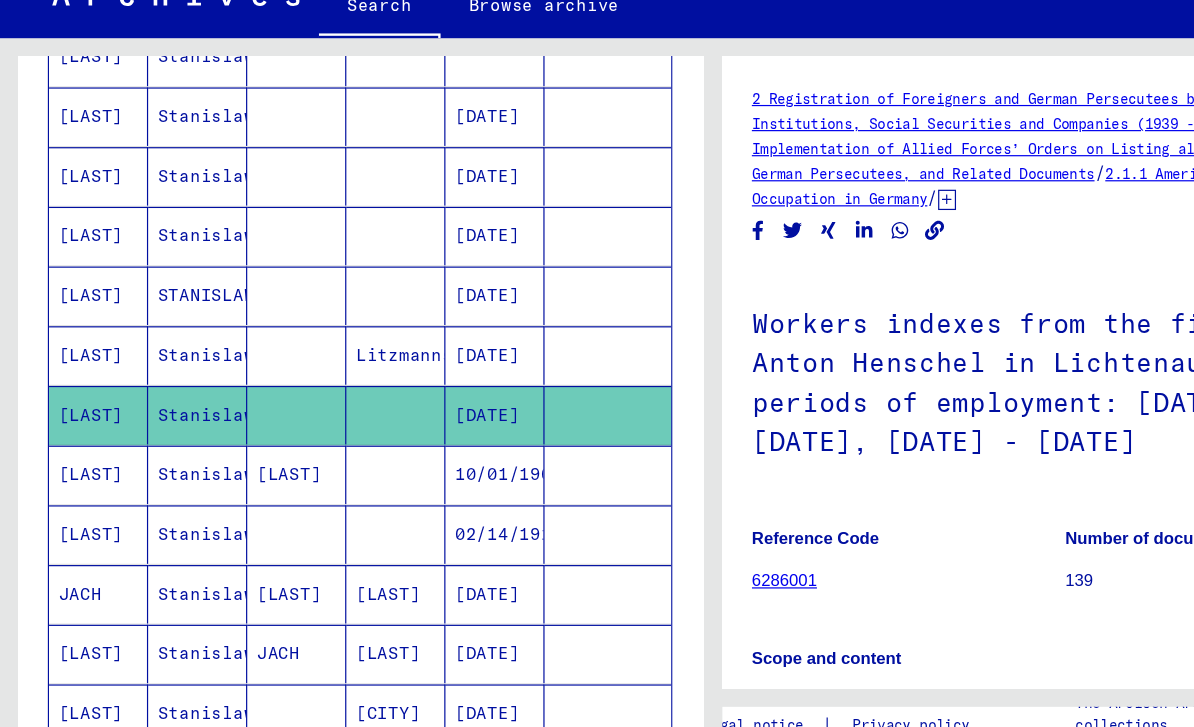 click at bounding box center (509, 411) 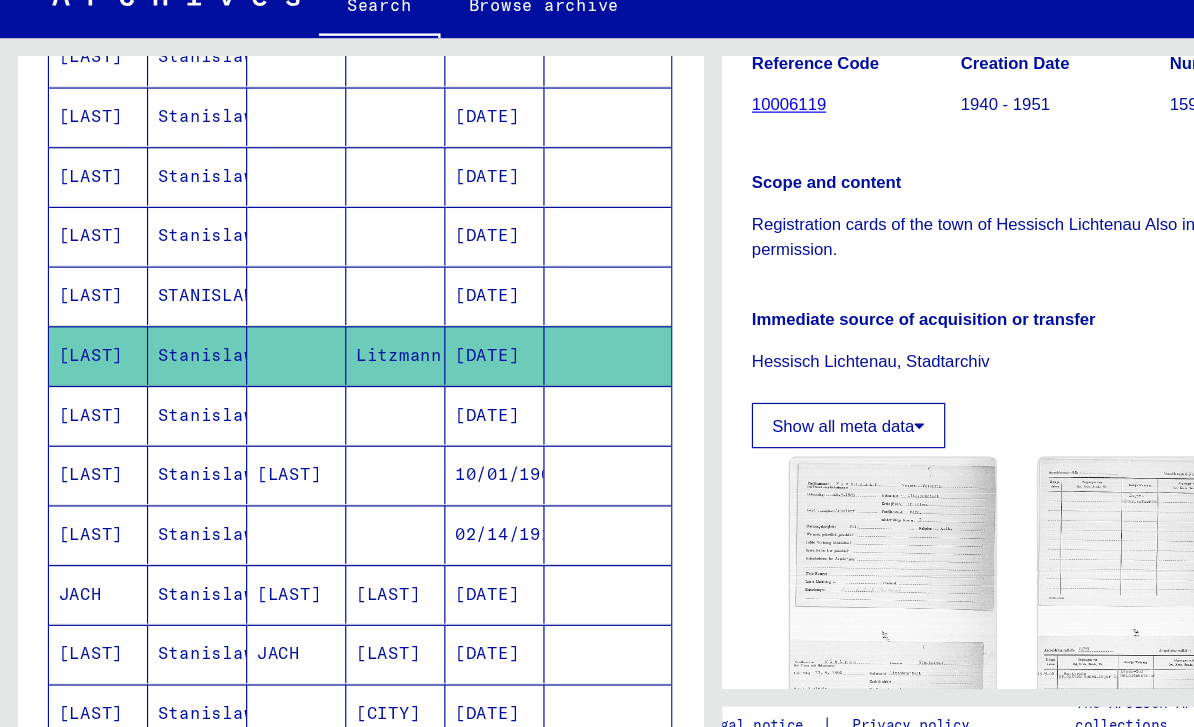 scroll, scrollTop: 345, scrollLeft: 0, axis: vertical 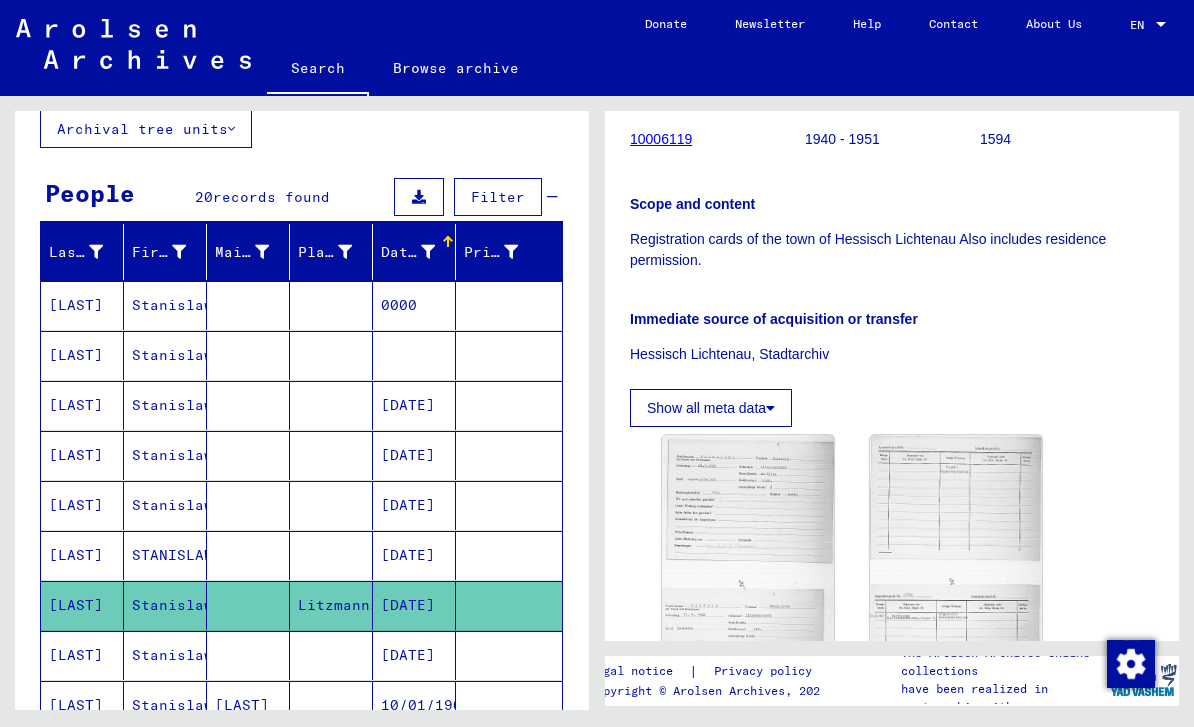 click at bounding box center [509, 355] 